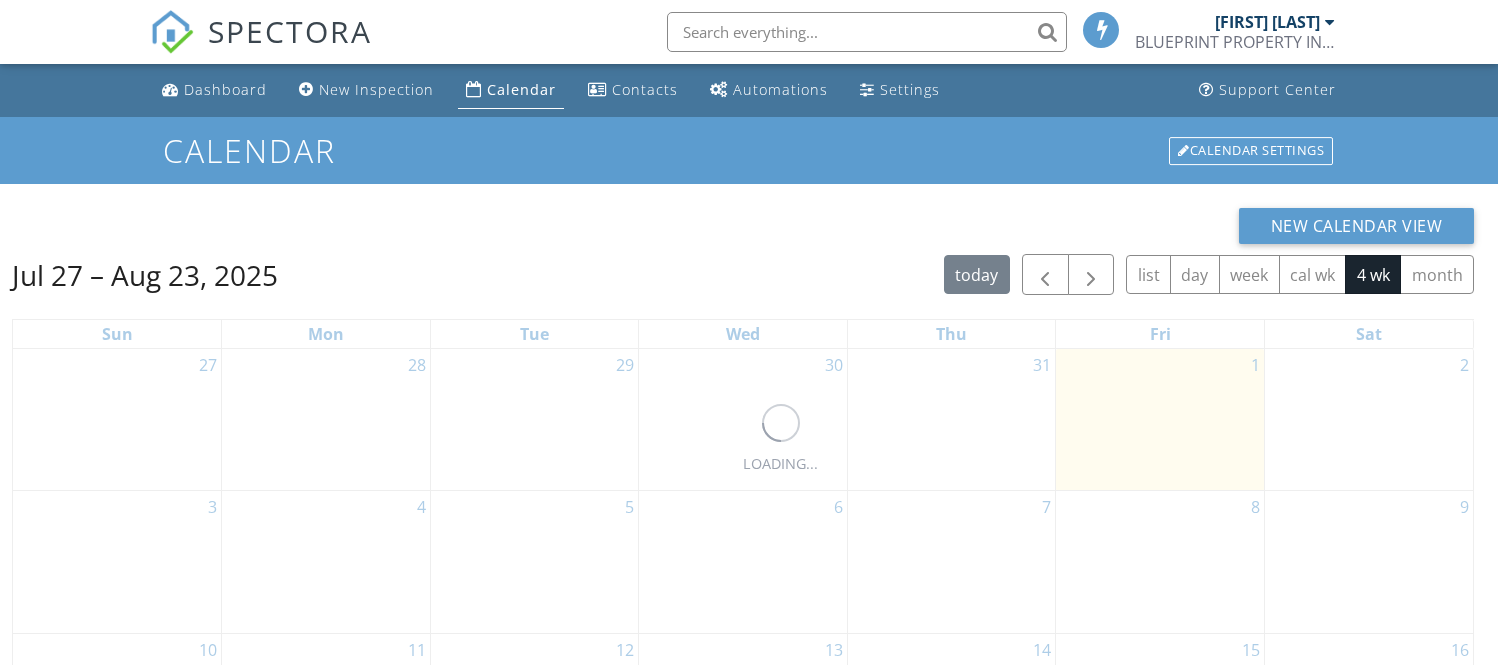 scroll, scrollTop: 0, scrollLeft: 0, axis: both 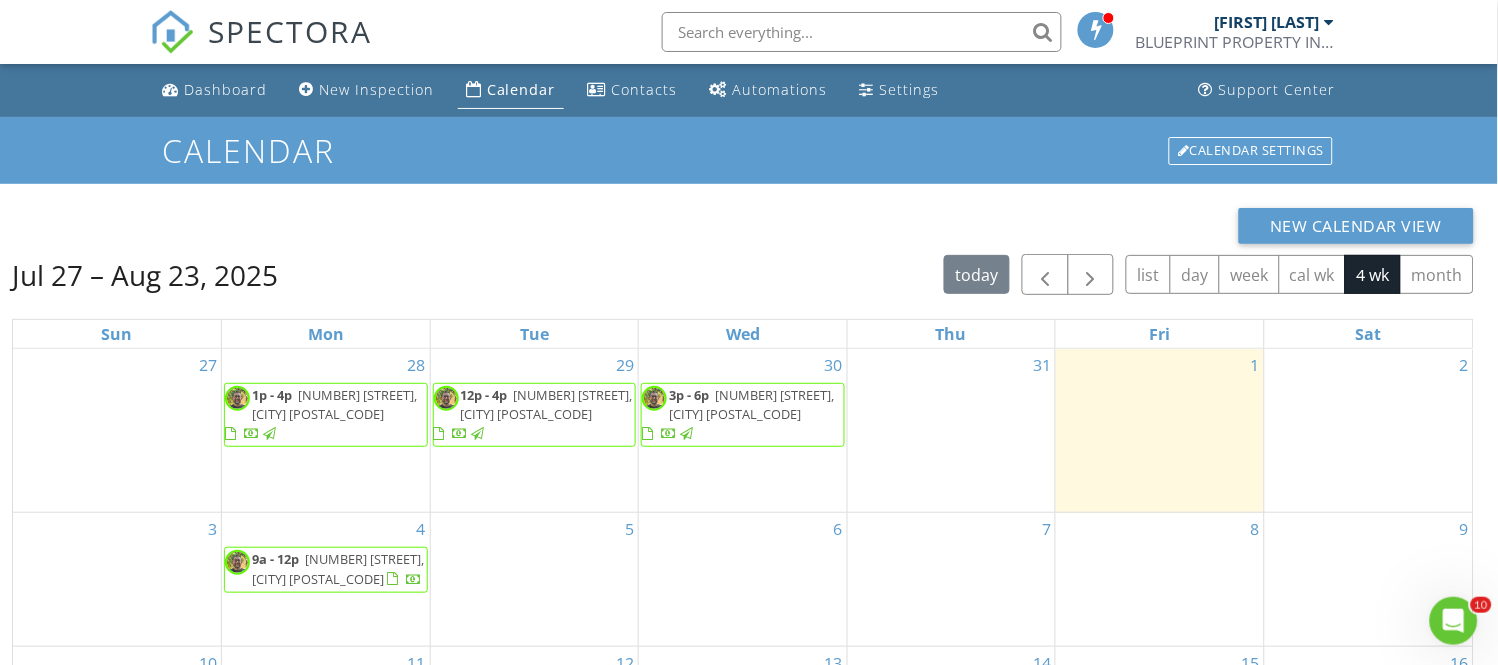 click on "[NUMBER] [STREET], [CITY] [POSTAL_CODE]" at bounding box center [751, 404] 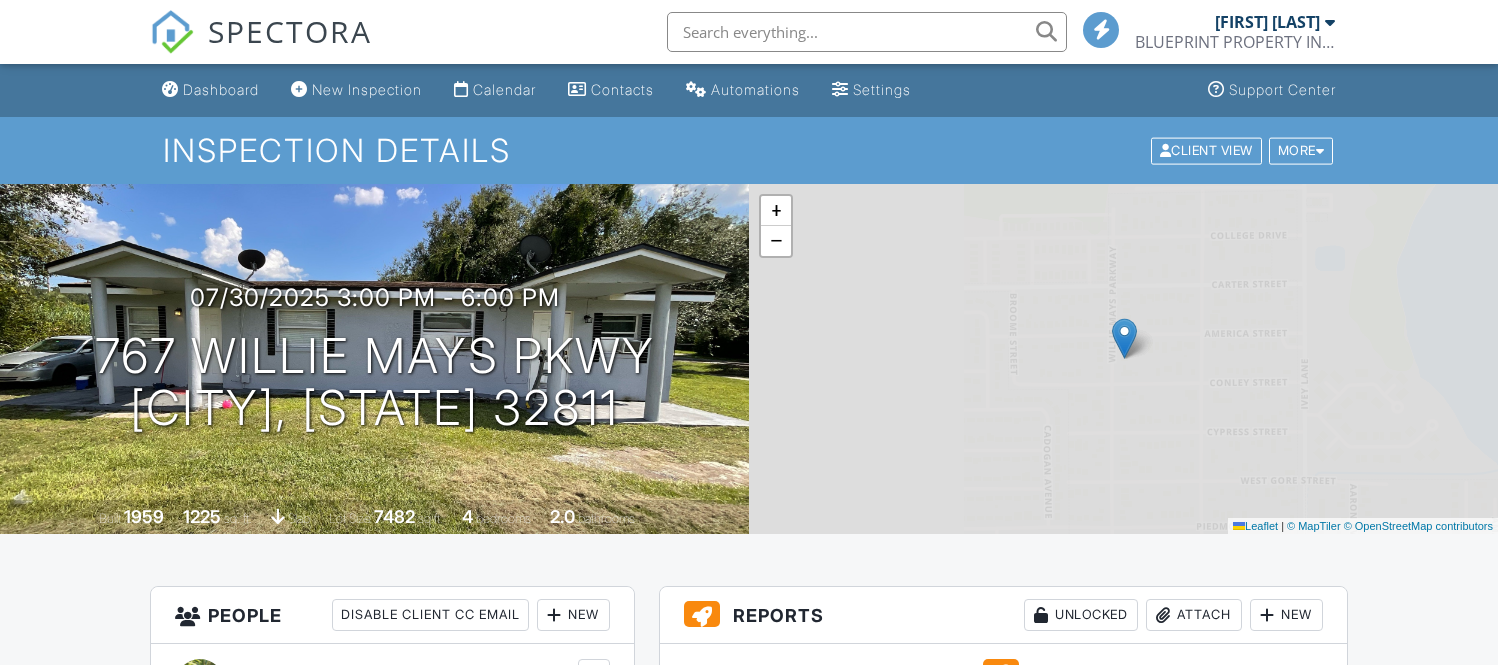 scroll, scrollTop: 333, scrollLeft: 0, axis: vertical 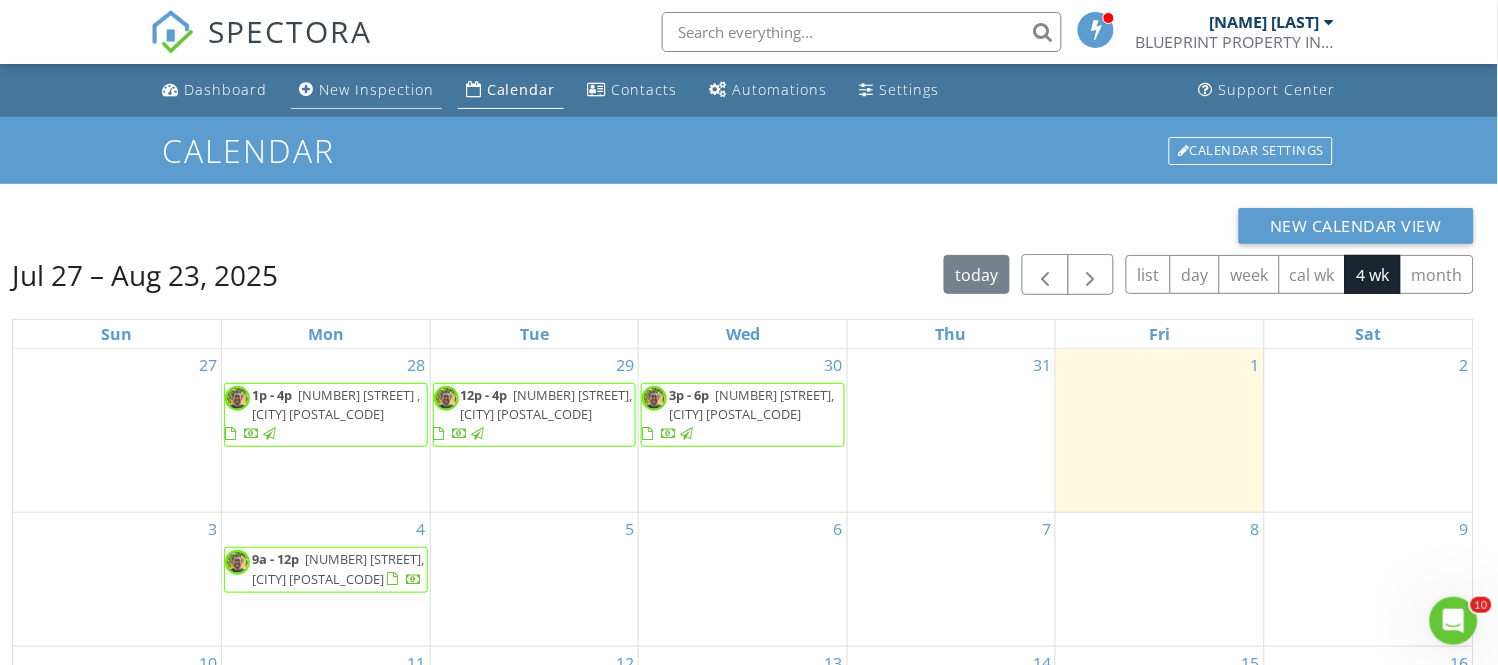 click on "New Inspection" at bounding box center (376, 89) 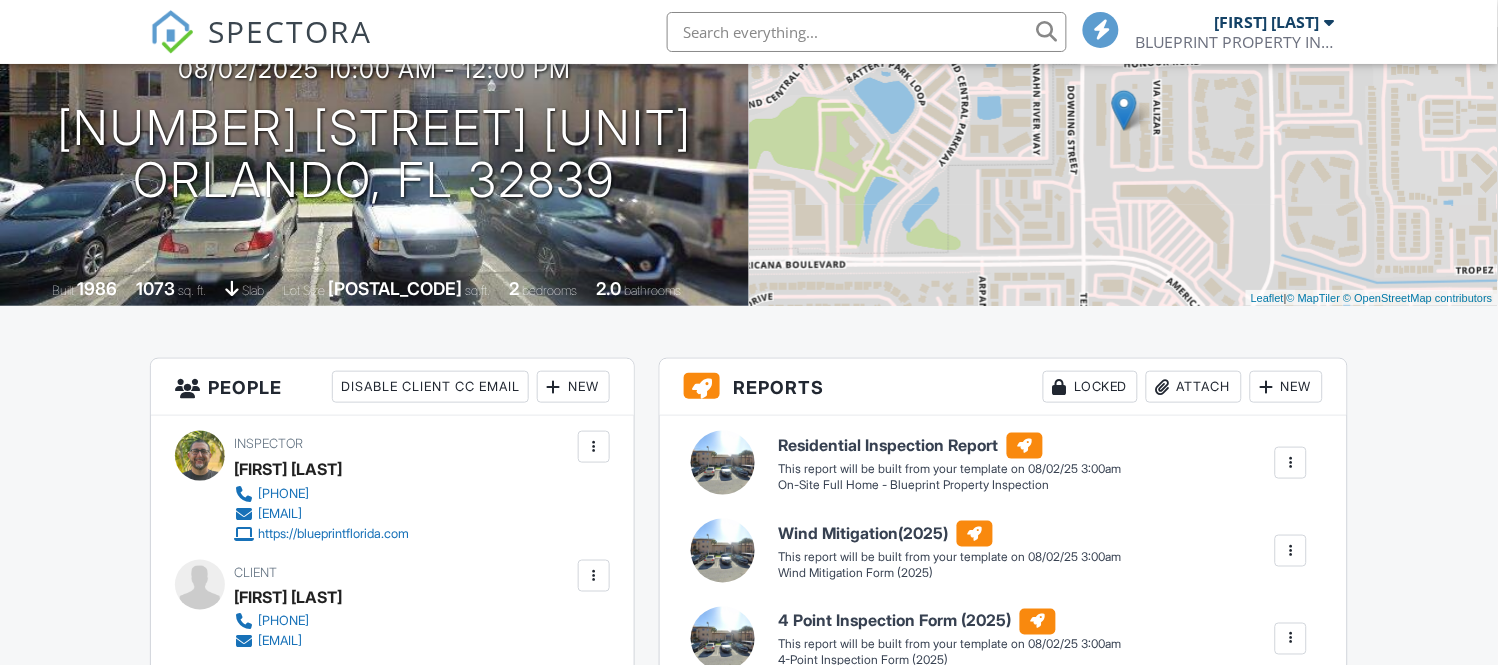 scroll, scrollTop: 0, scrollLeft: 0, axis: both 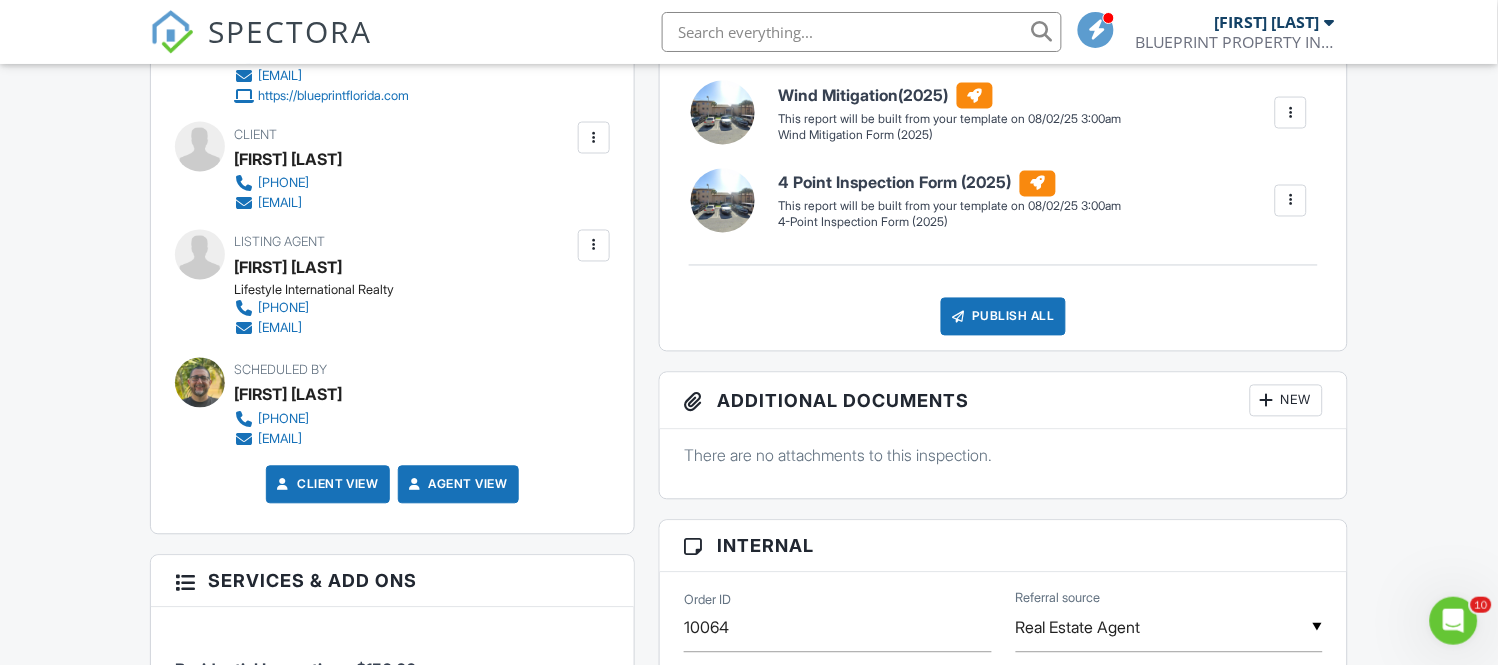 click at bounding box center (594, 246) 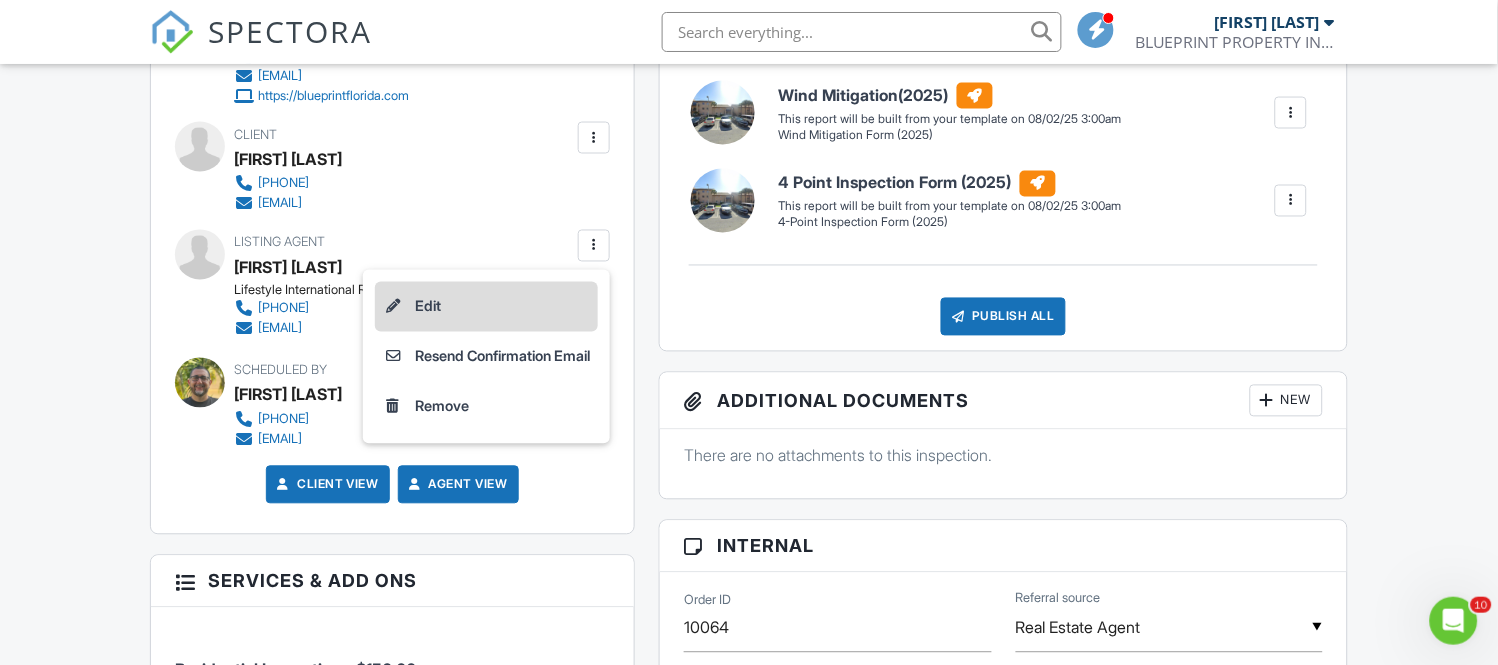 click on "Edit" at bounding box center [486, 307] 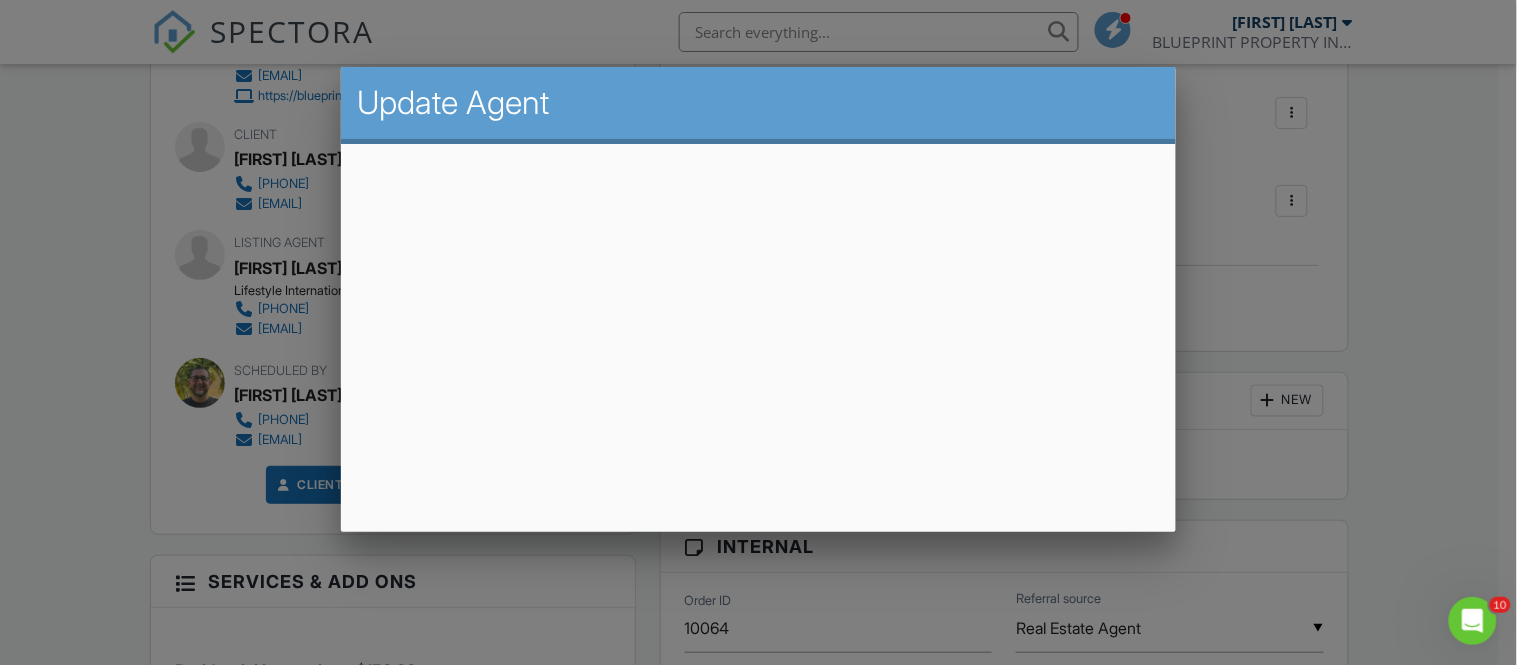 click at bounding box center [758, 315] 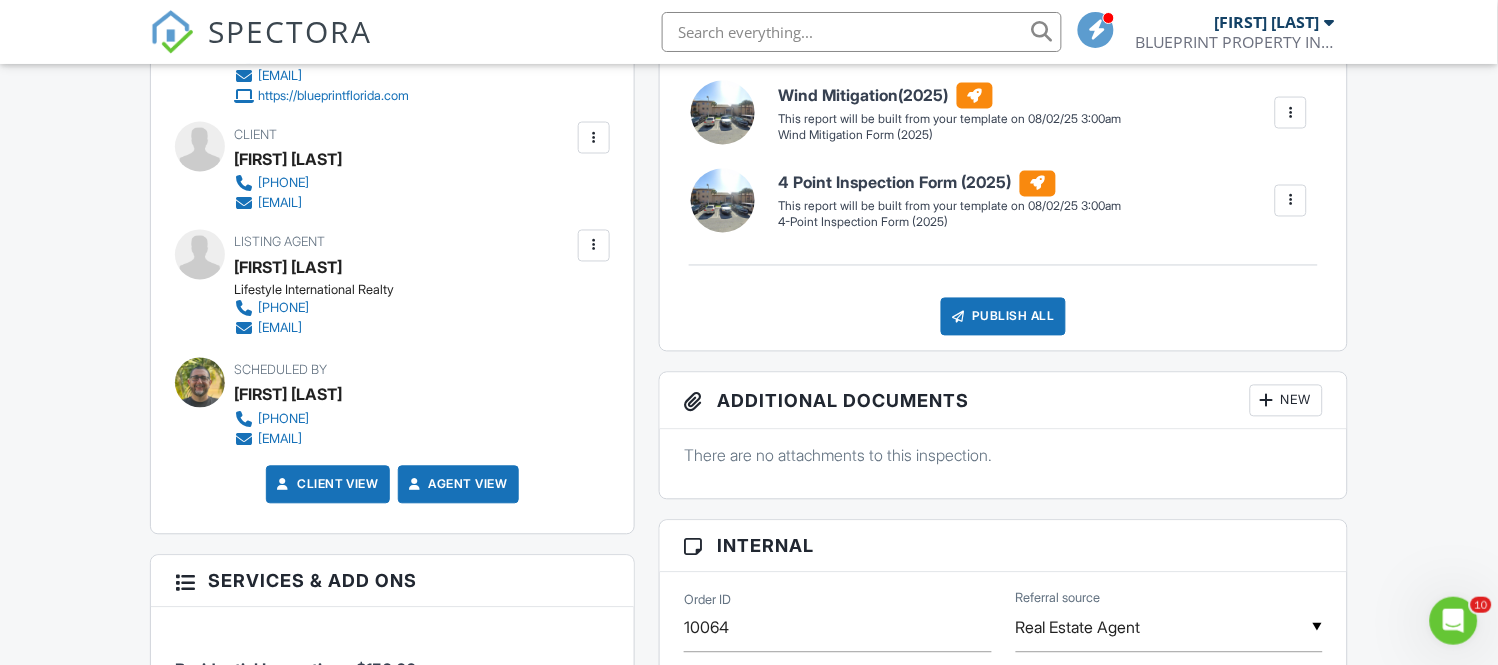 click at bounding box center (594, 246) 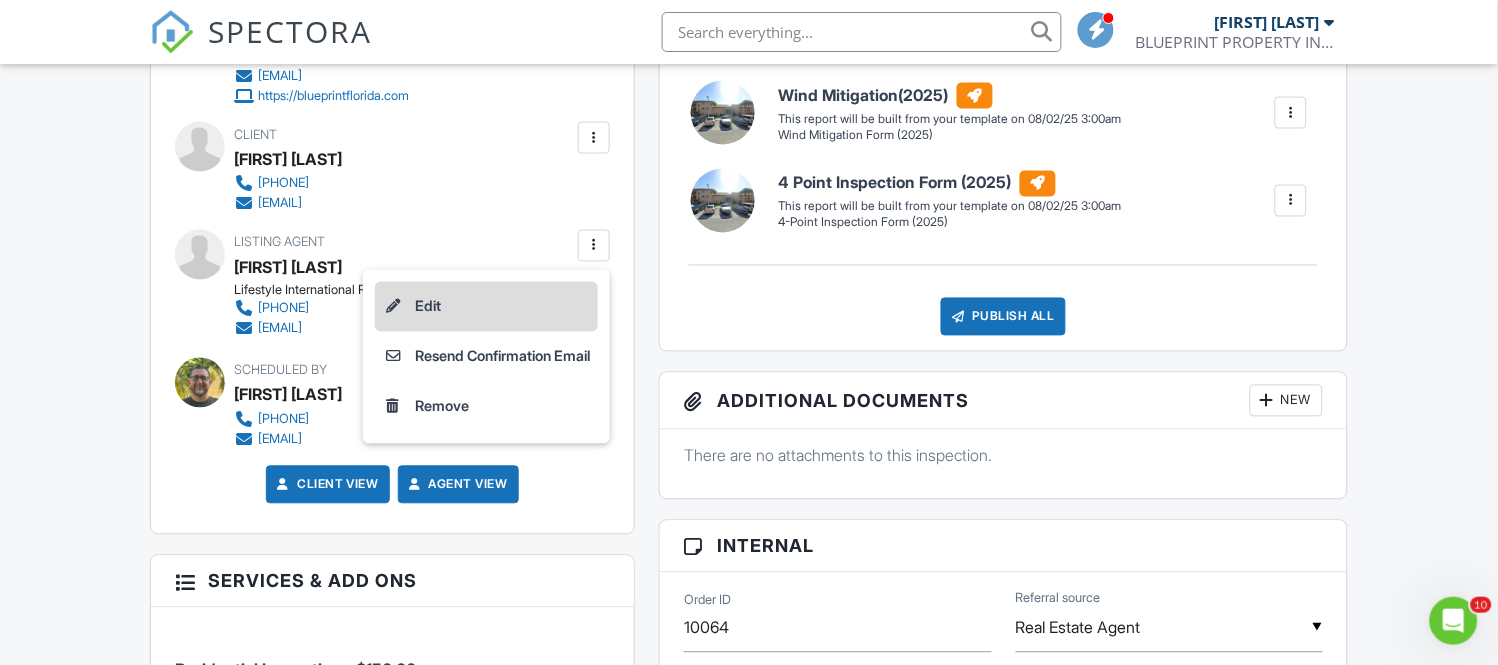 click on "Edit" at bounding box center [486, 307] 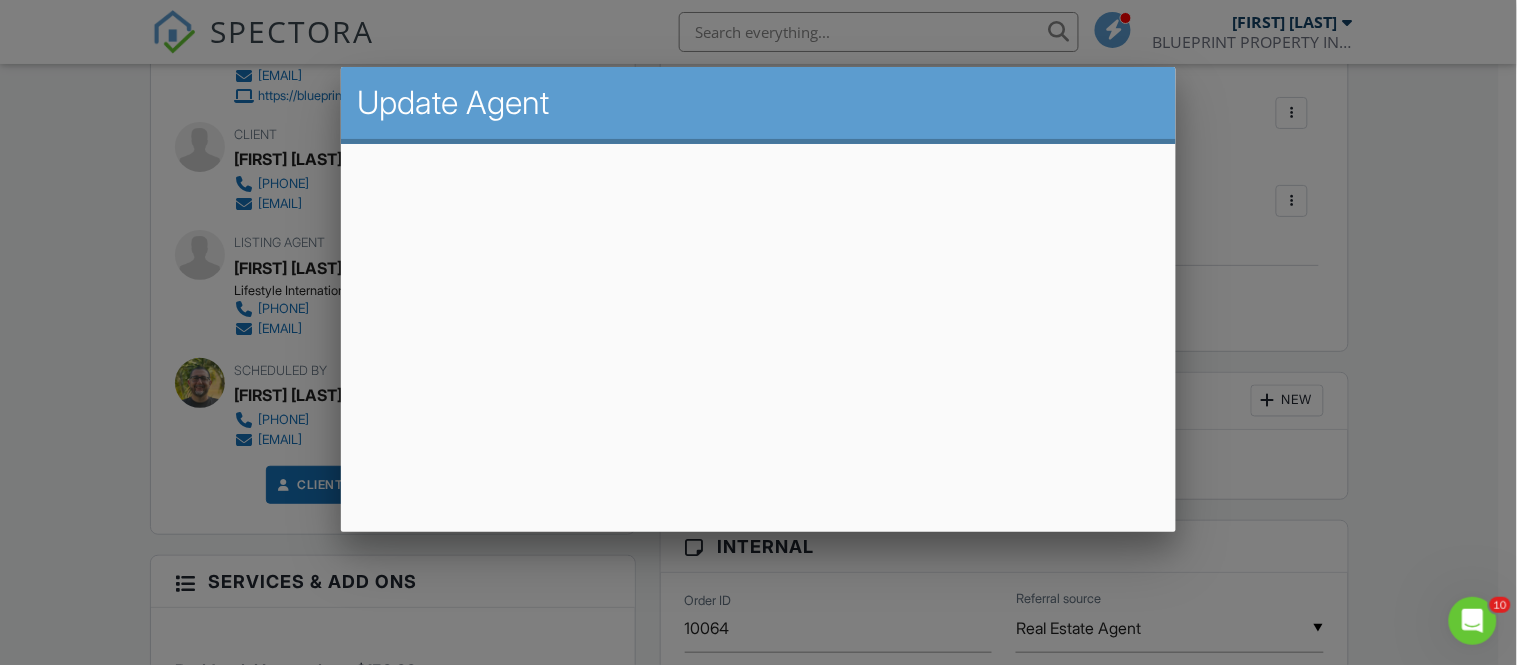 click at bounding box center [758, 315] 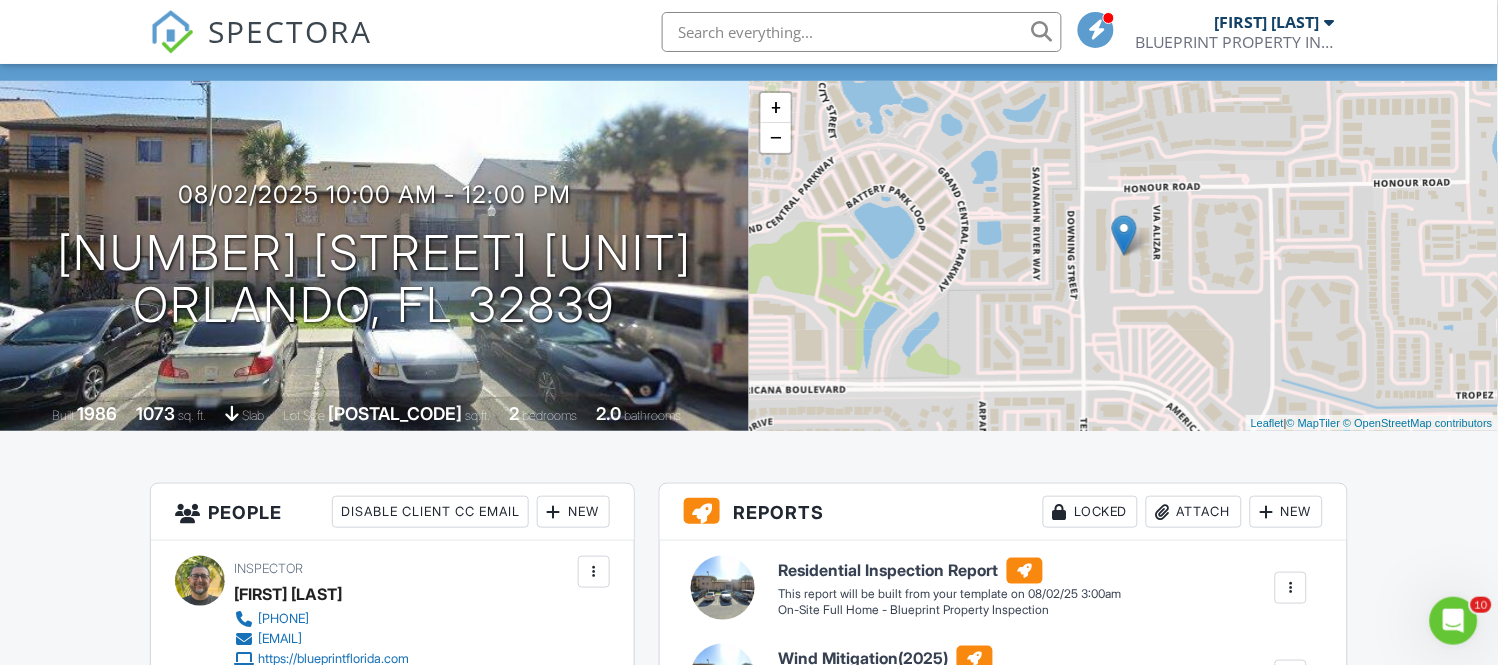 scroll, scrollTop: 0, scrollLeft: 0, axis: both 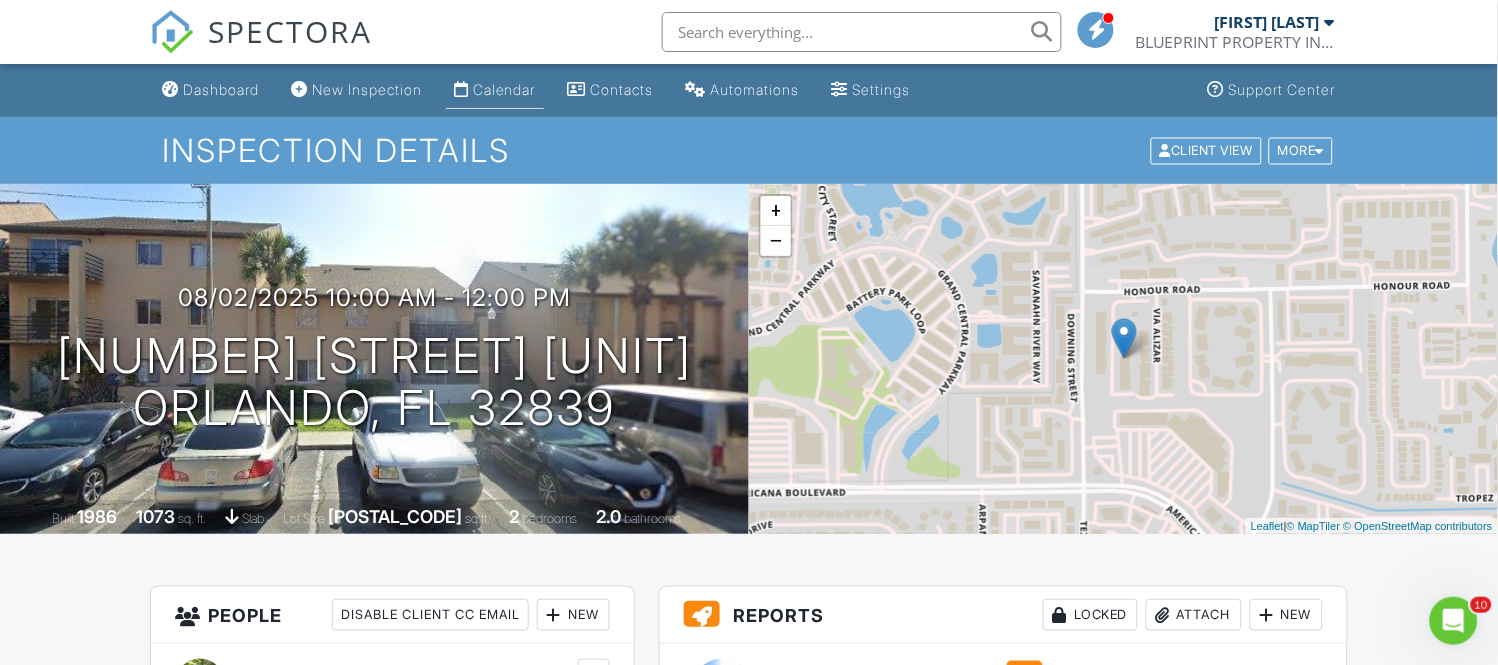 click on "Calendar" at bounding box center (504, 89) 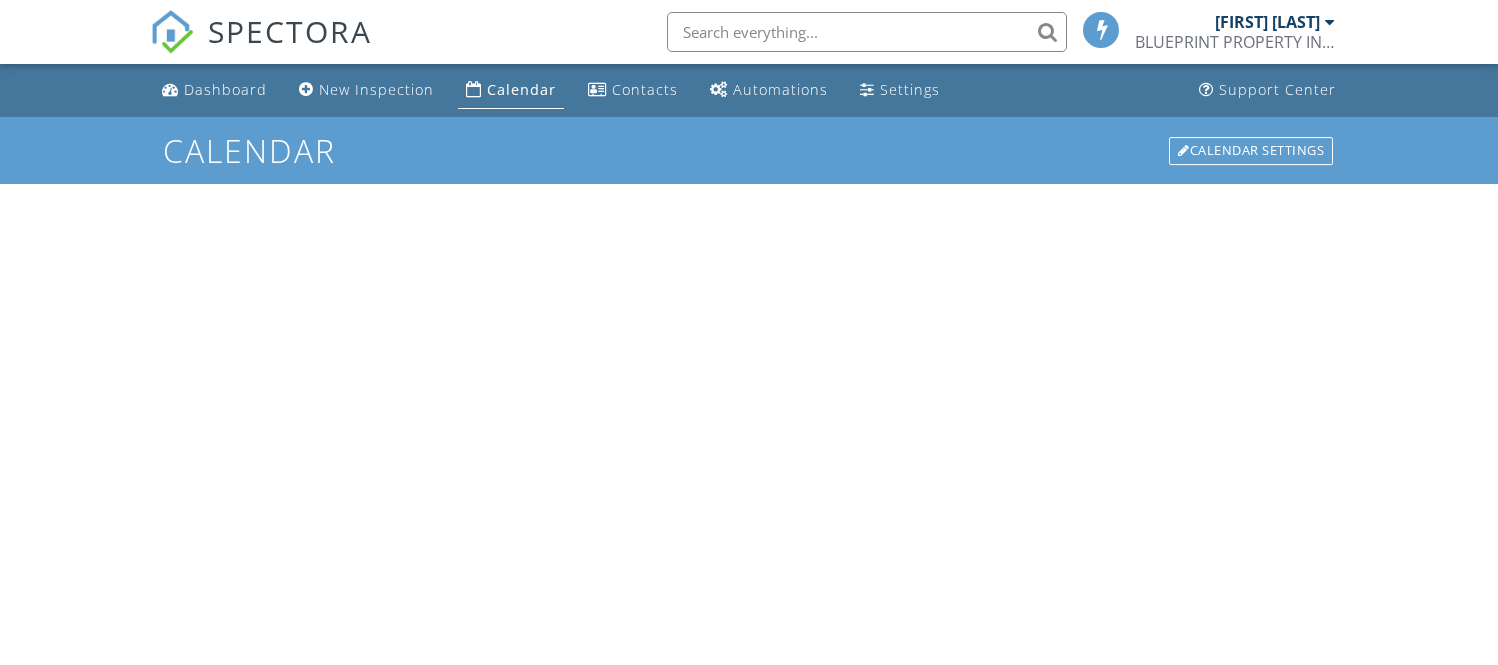 scroll, scrollTop: 0, scrollLeft: 0, axis: both 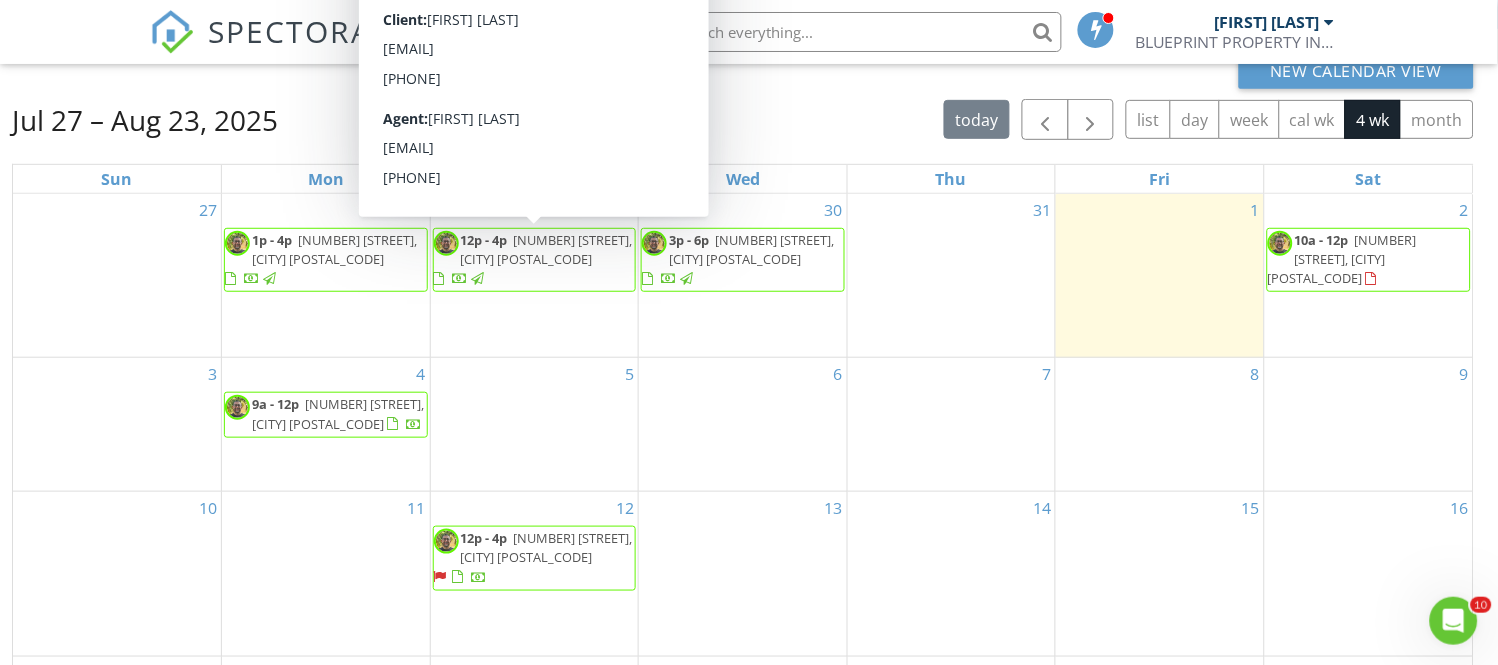 click on "[NUMBER] [STREET], [CITY] [POSTAL_CODE]" at bounding box center [547, 249] 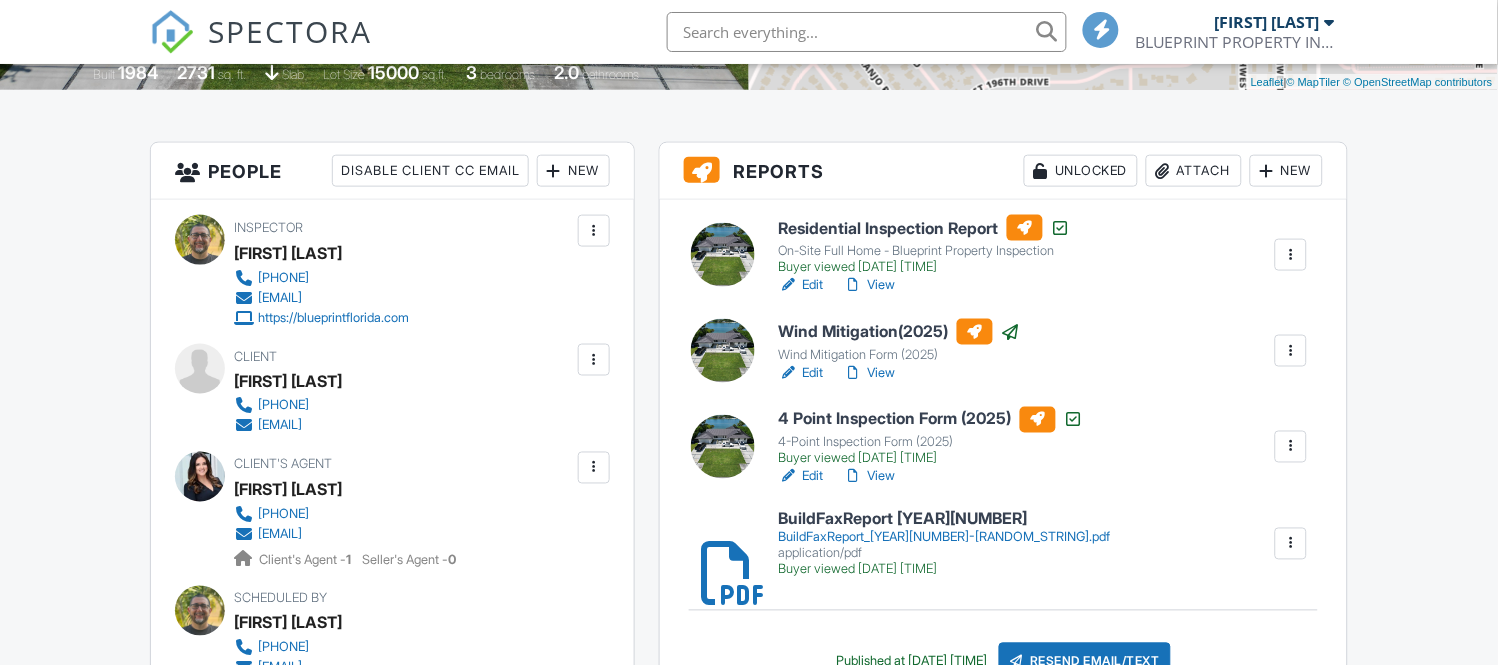 scroll, scrollTop: 444, scrollLeft: 0, axis: vertical 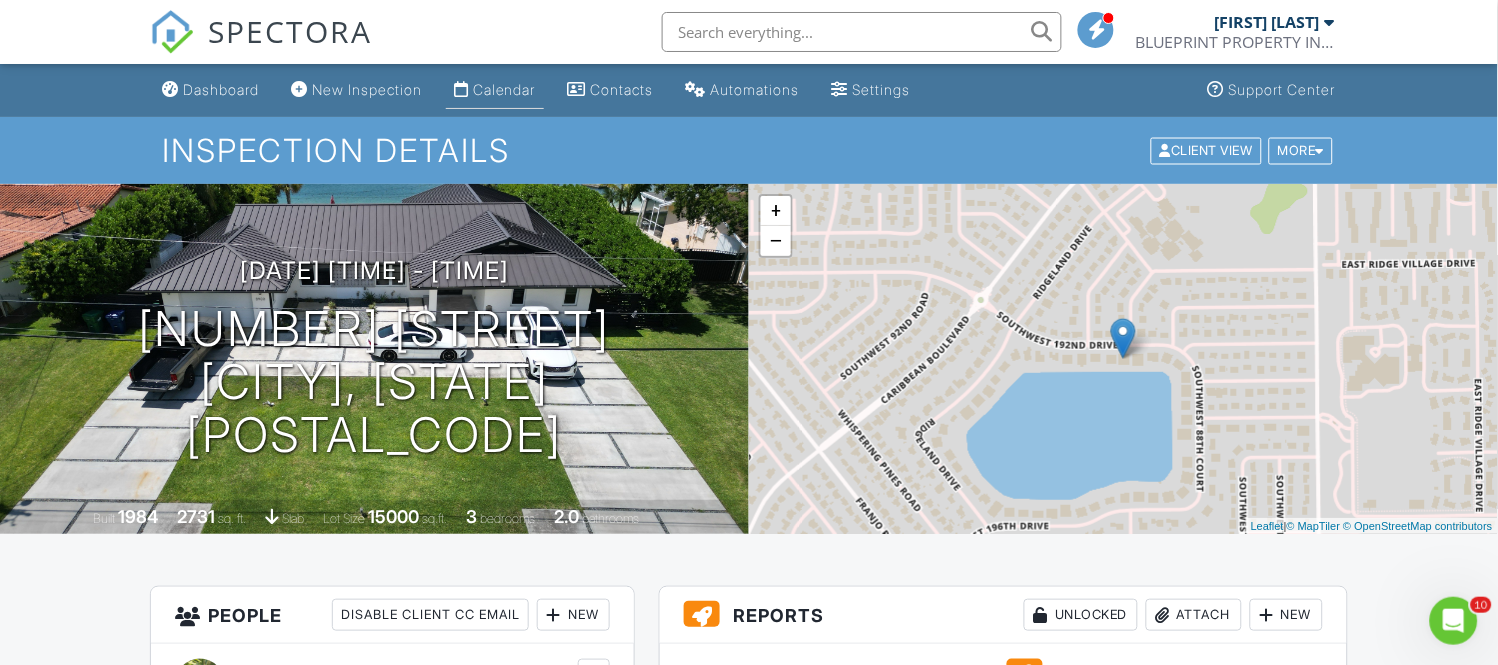 click on "Calendar" at bounding box center (495, 90) 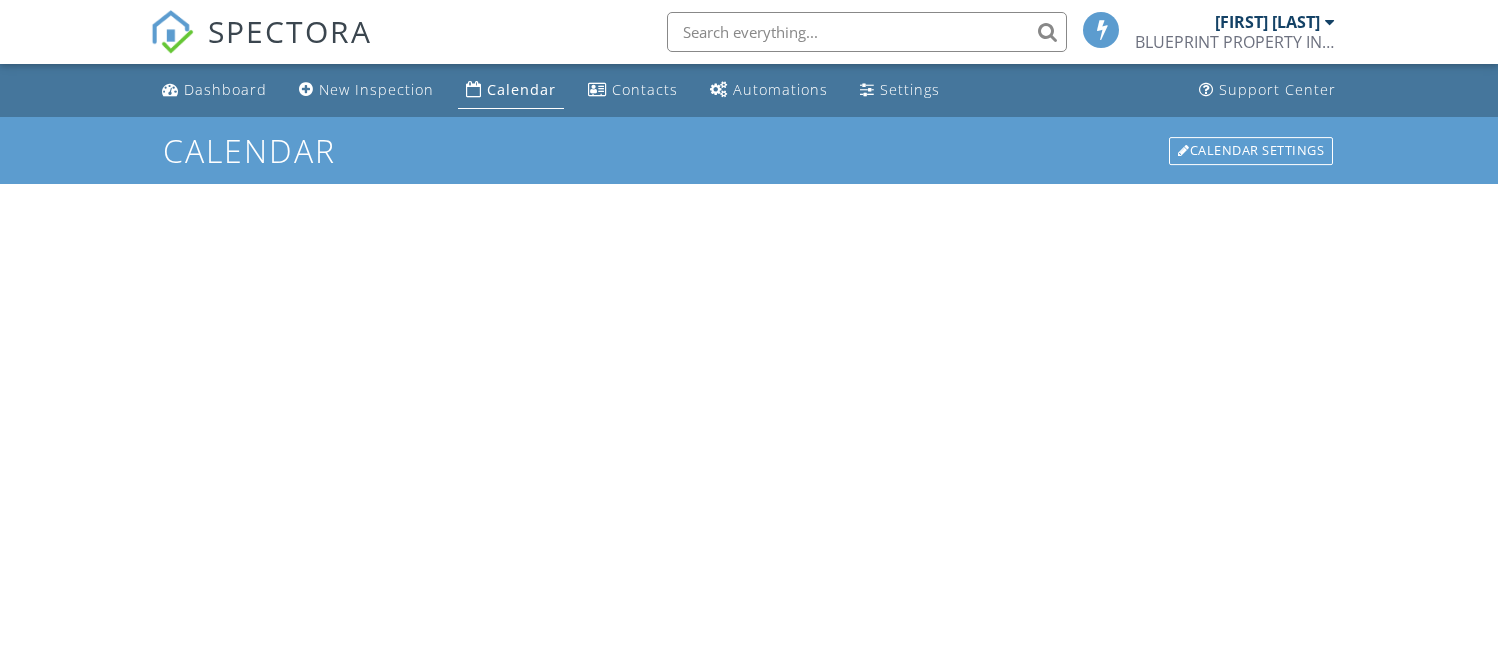 scroll, scrollTop: 0, scrollLeft: 0, axis: both 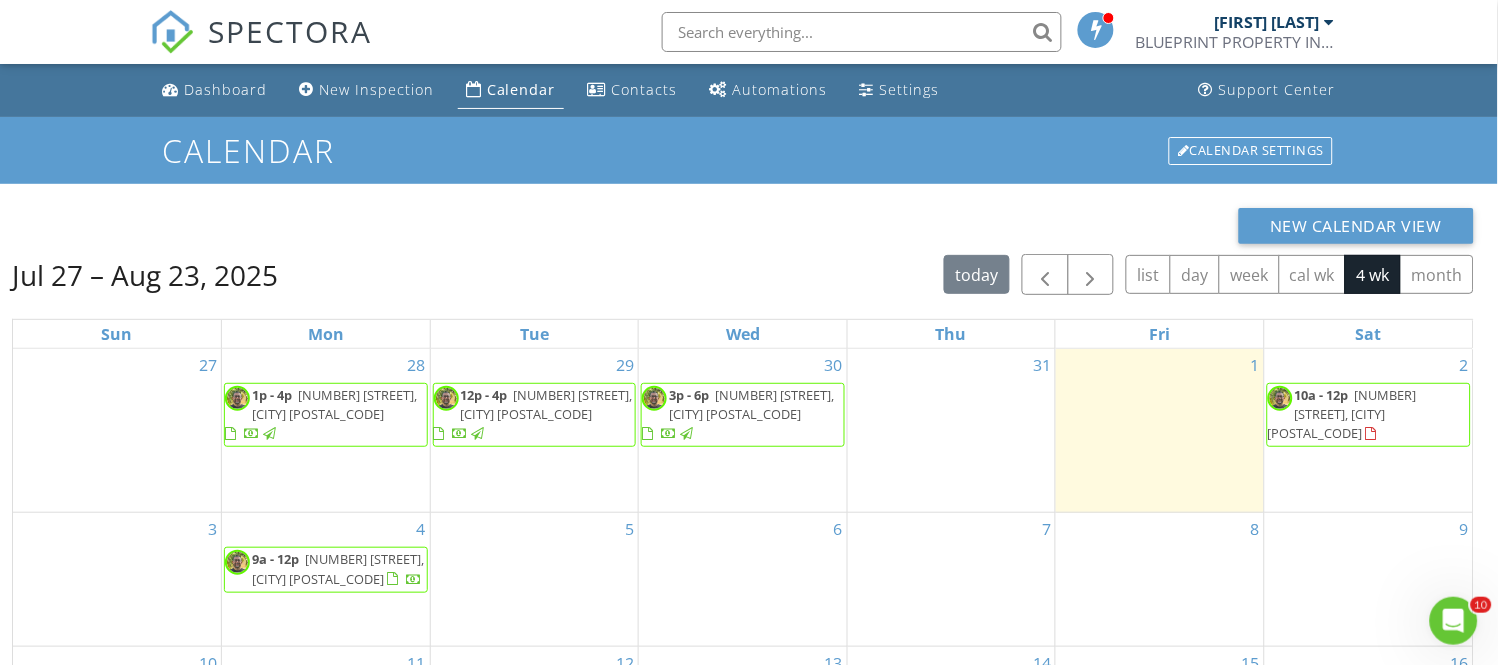 click on "[NUMBER] [STREET], [CITY] [POSTAL_CODE]" at bounding box center (751, 404) 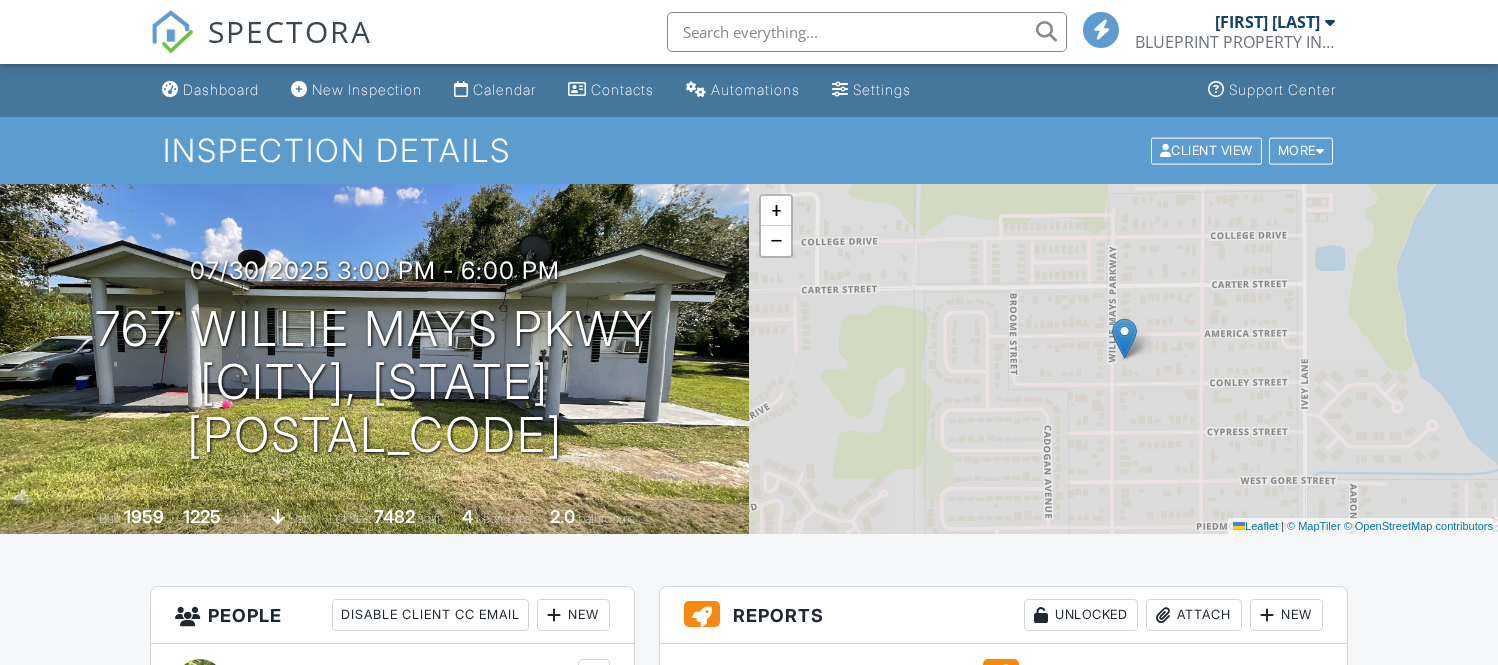 scroll, scrollTop: 444, scrollLeft: 0, axis: vertical 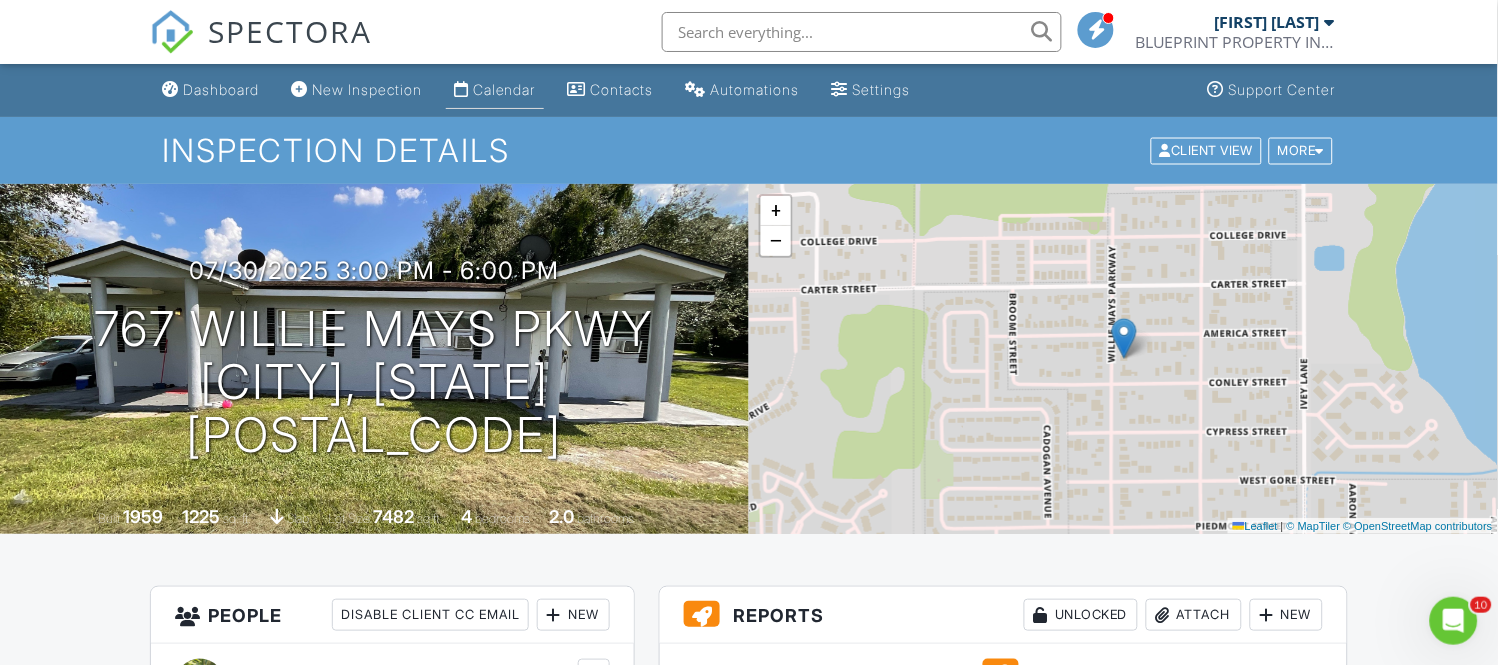 click on "Calendar" at bounding box center [495, 90] 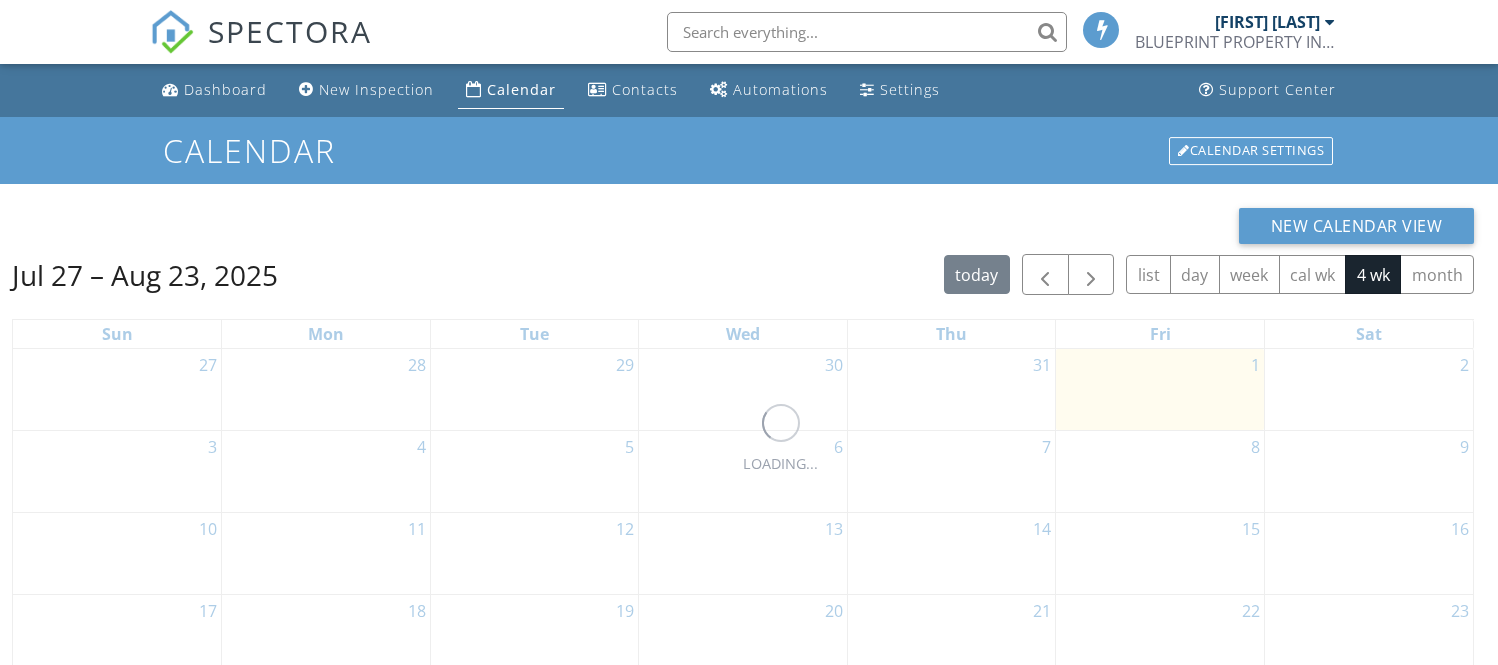 scroll, scrollTop: 0, scrollLeft: 0, axis: both 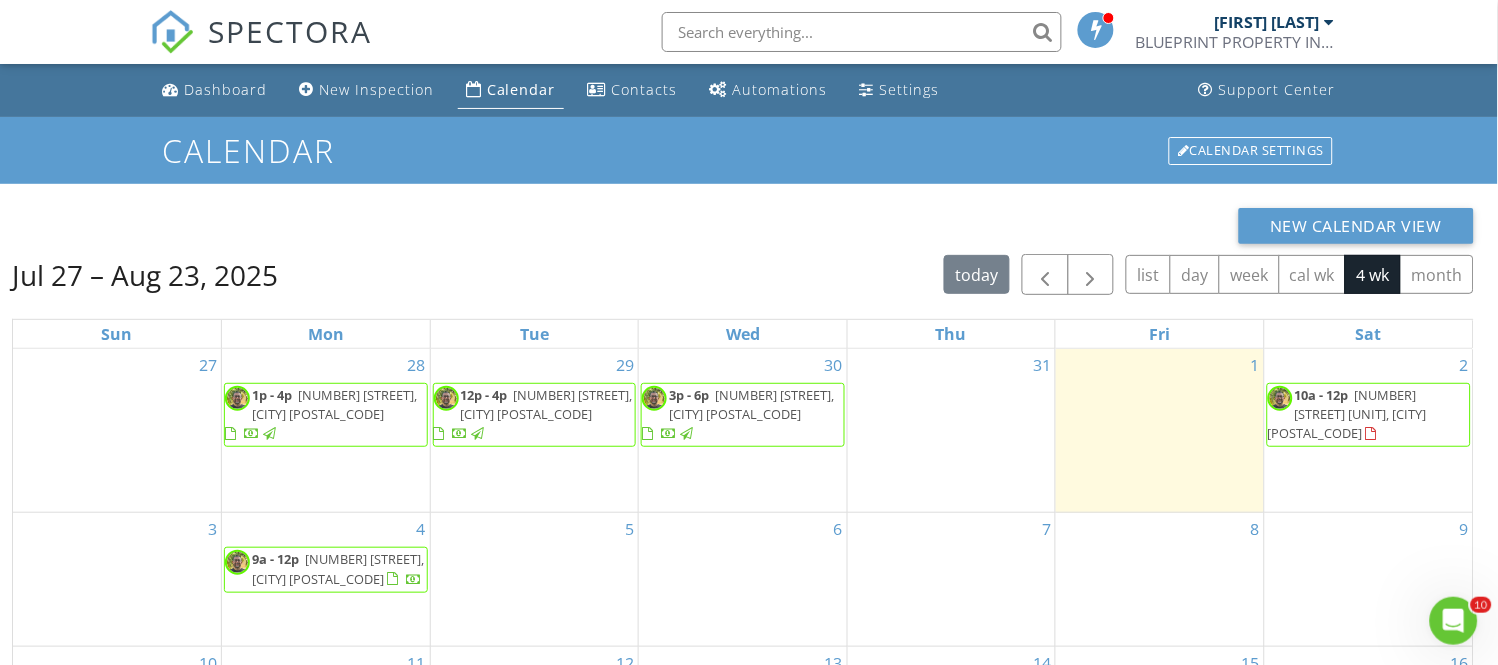 click on "[NUMBER] [STREET], [CITY] [POSTAL_CODE]" at bounding box center [334, 404] 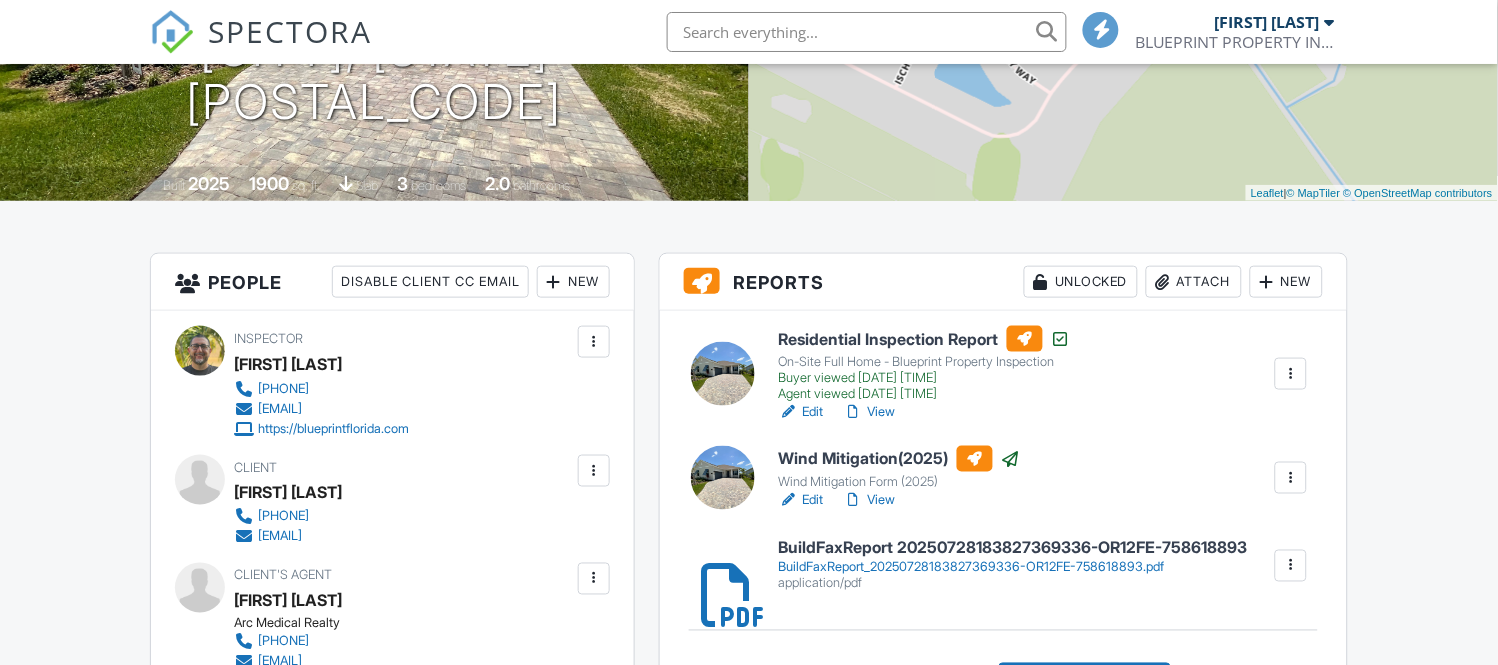scroll, scrollTop: 333, scrollLeft: 0, axis: vertical 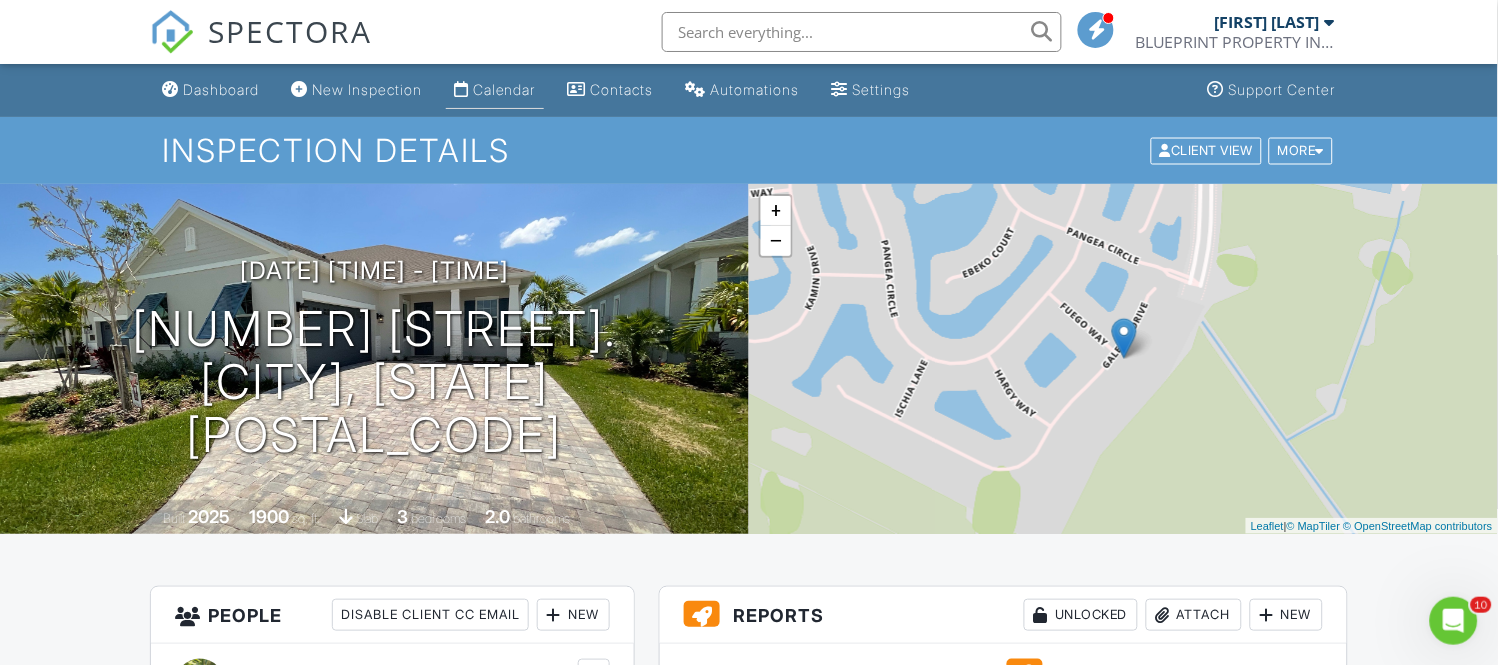 click on "Calendar" at bounding box center (504, 89) 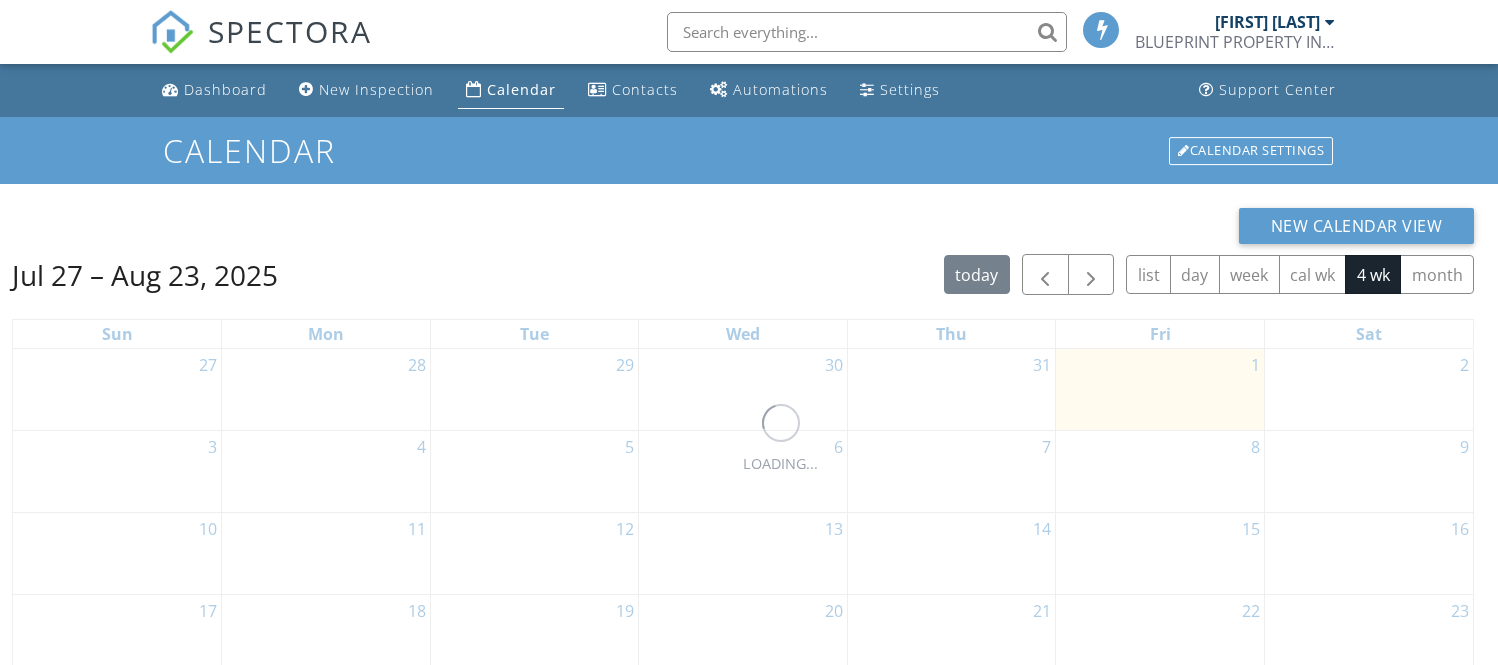 scroll, scrollTop: 0, scrollLeft: 0, axis: both 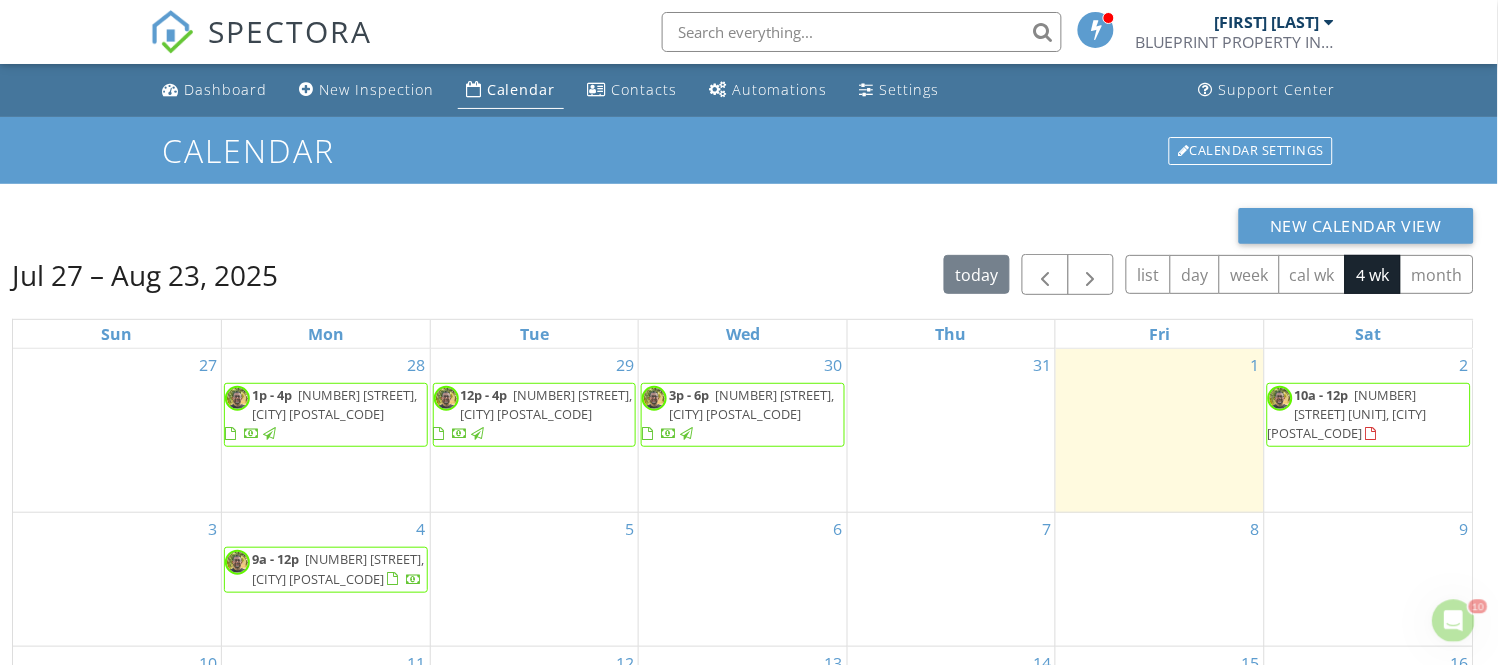 click on "8900 SW 192nd Dr, Cutler Bay 33157" at bounding box center (547, 404) 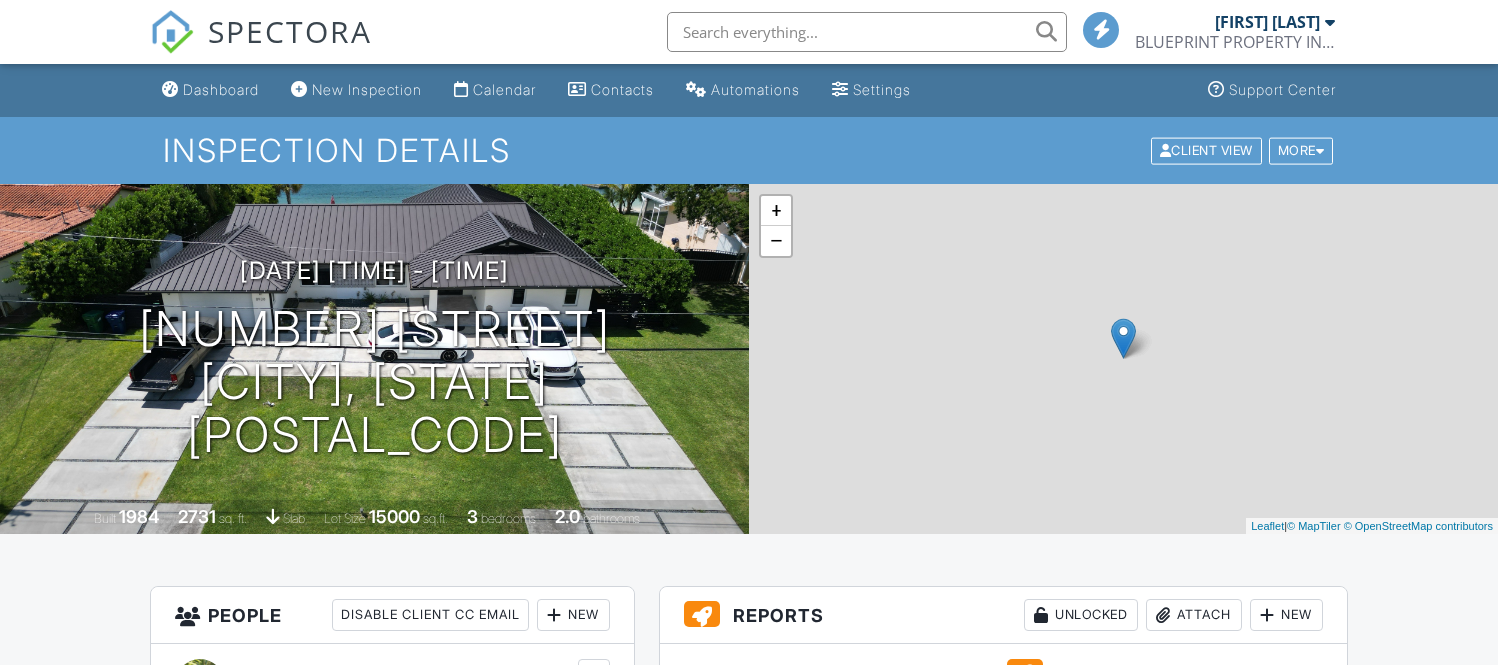scroll, scrollTop: 0, scrollLeft: 0, axis: both 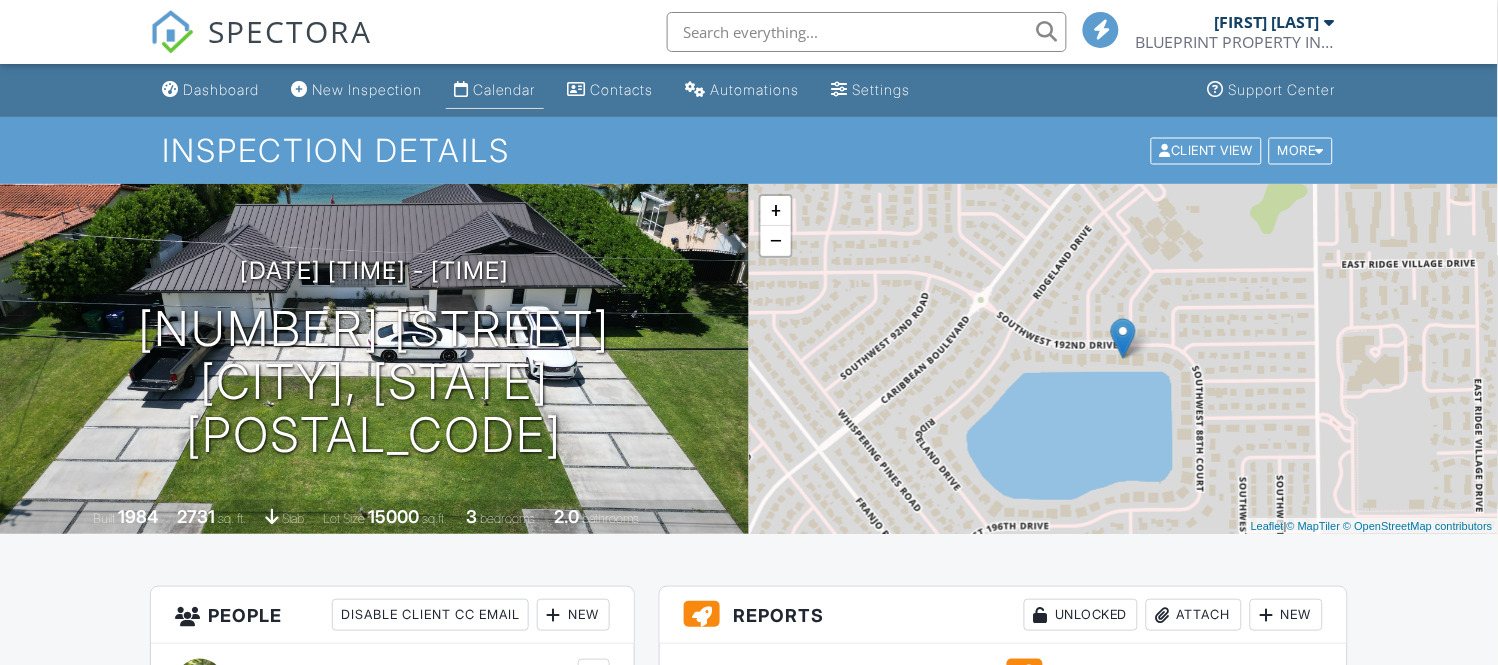 click on "Calendar" at bounding box center (504, 89) 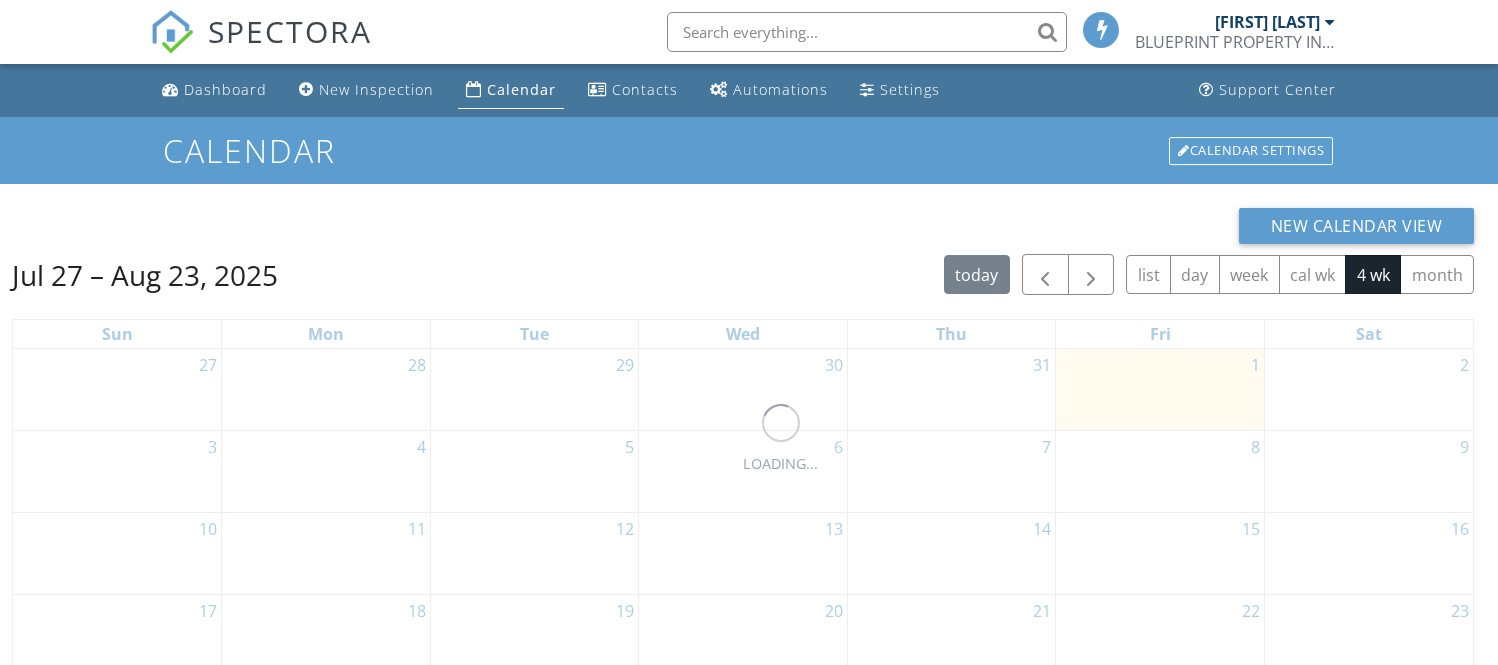 scroll, scrollTop: 0, scrollLeft: 0, axis: both 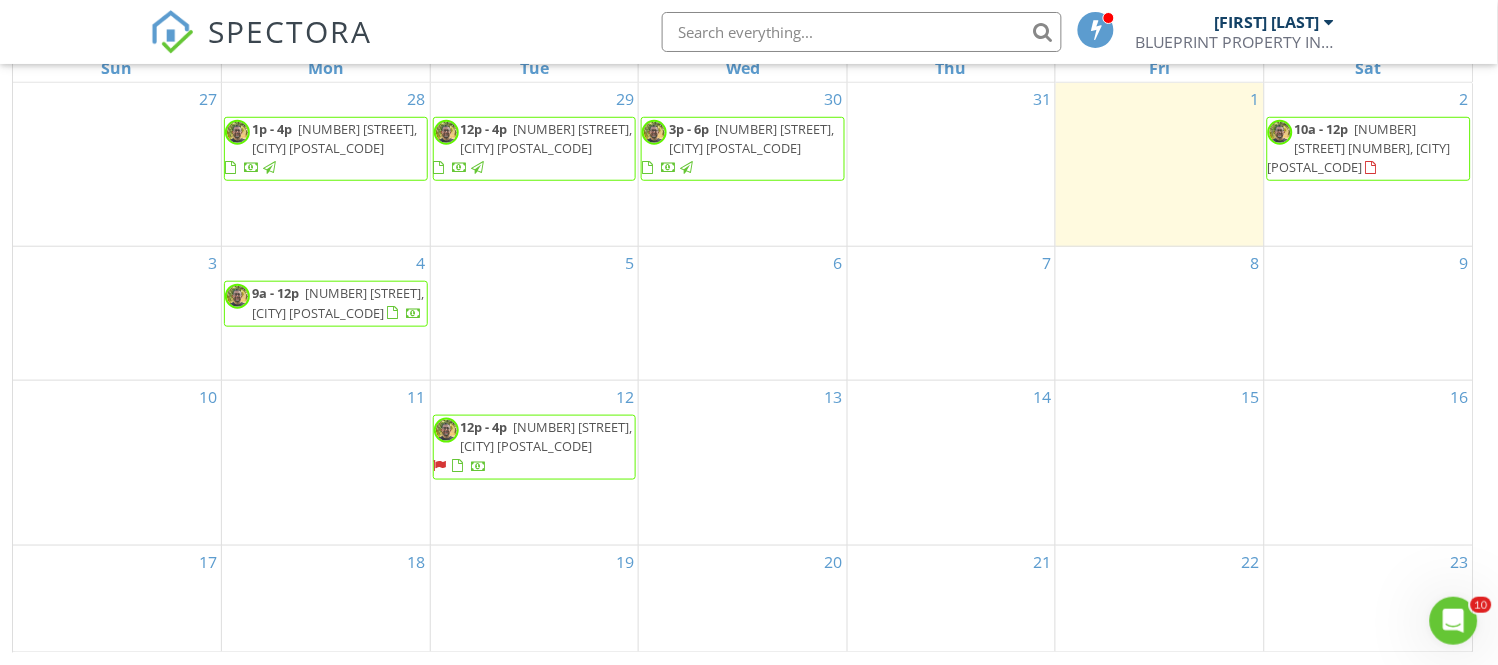 click on "[NUMBER] [STREET] [NUMBER], [CITY] [POSTAL_CODE]" at bounding box center [1359, 148] 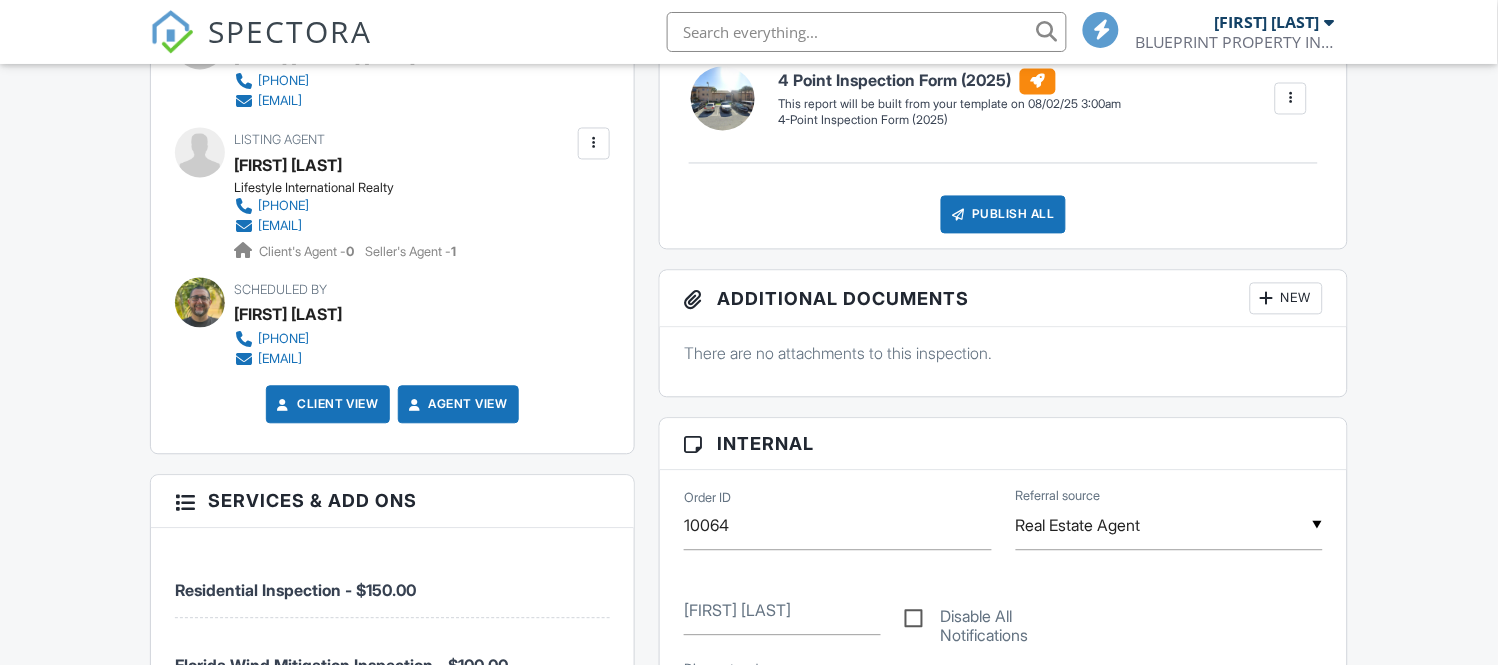 scroll, scrollTop: 1888, scrollLeft: 0, axis: vertical 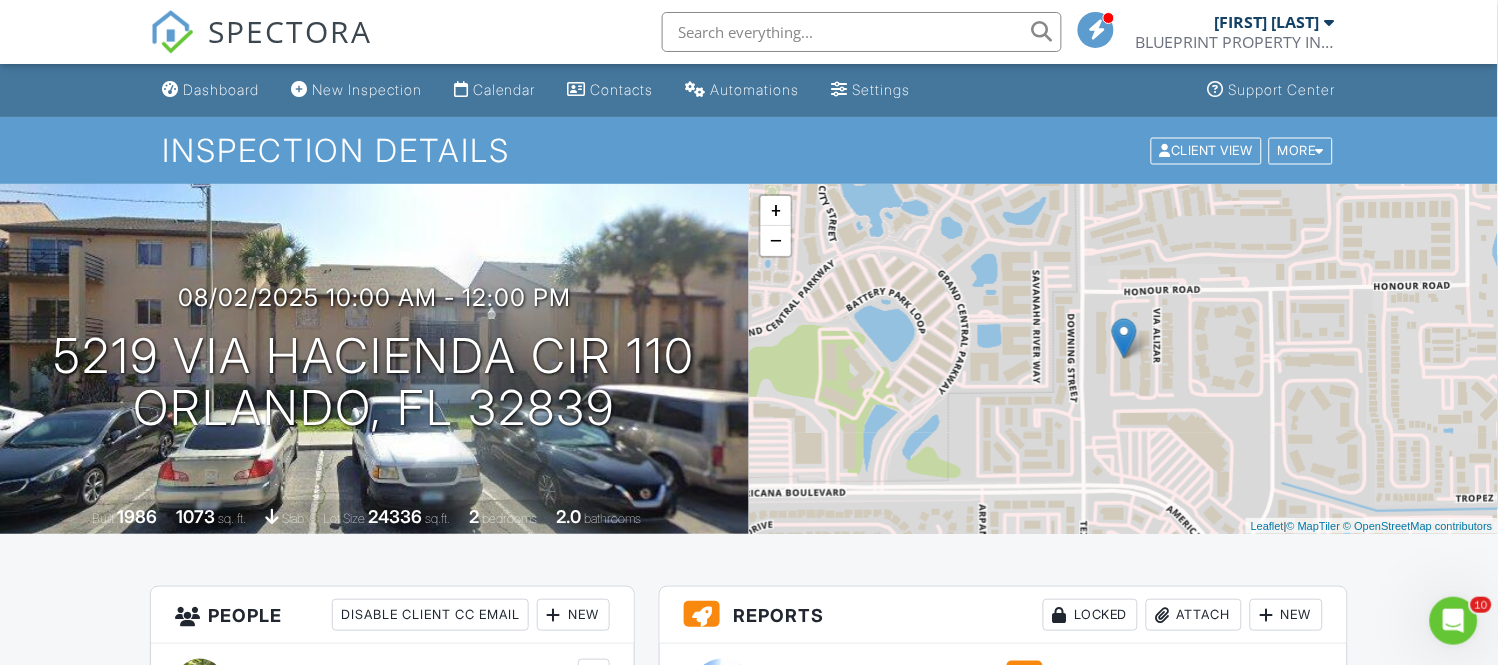 click on "Calendar" at bounding box center [495, 90] 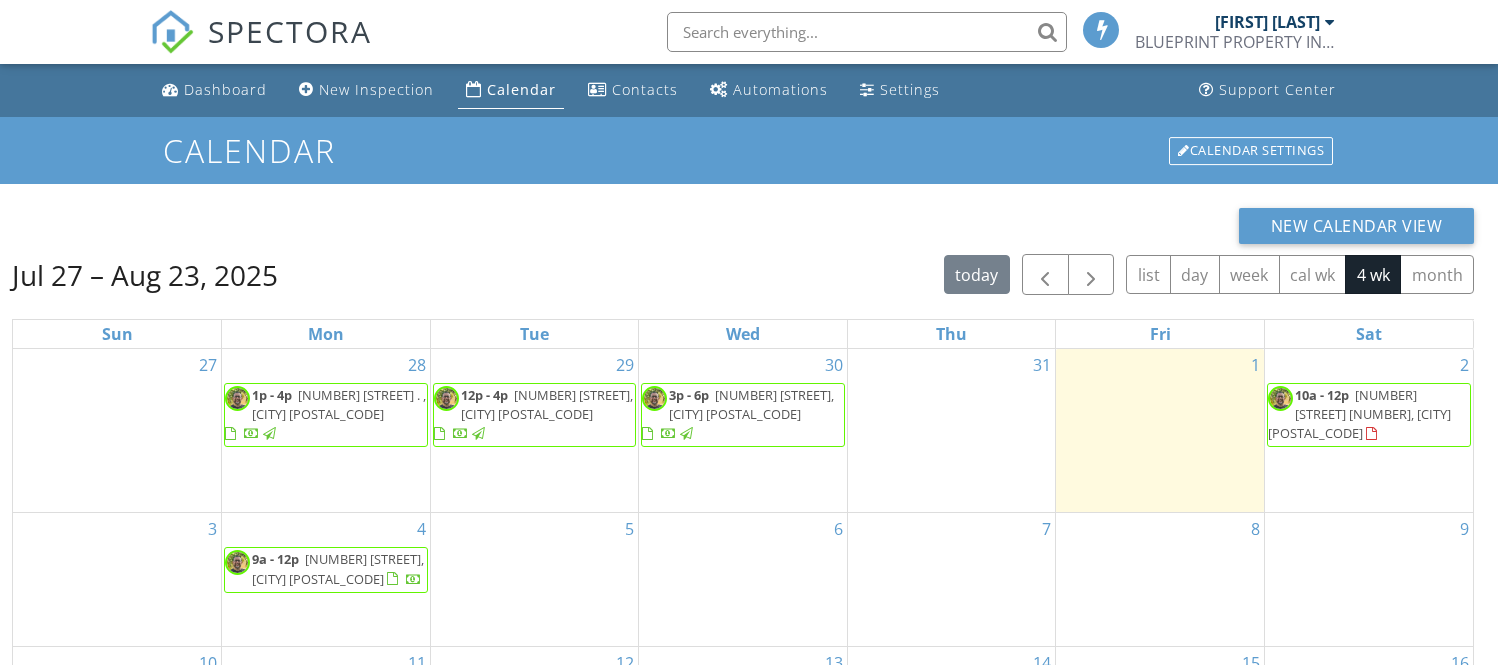 scroll, scrollTop: 0, scrollLeft: 0, axis: both 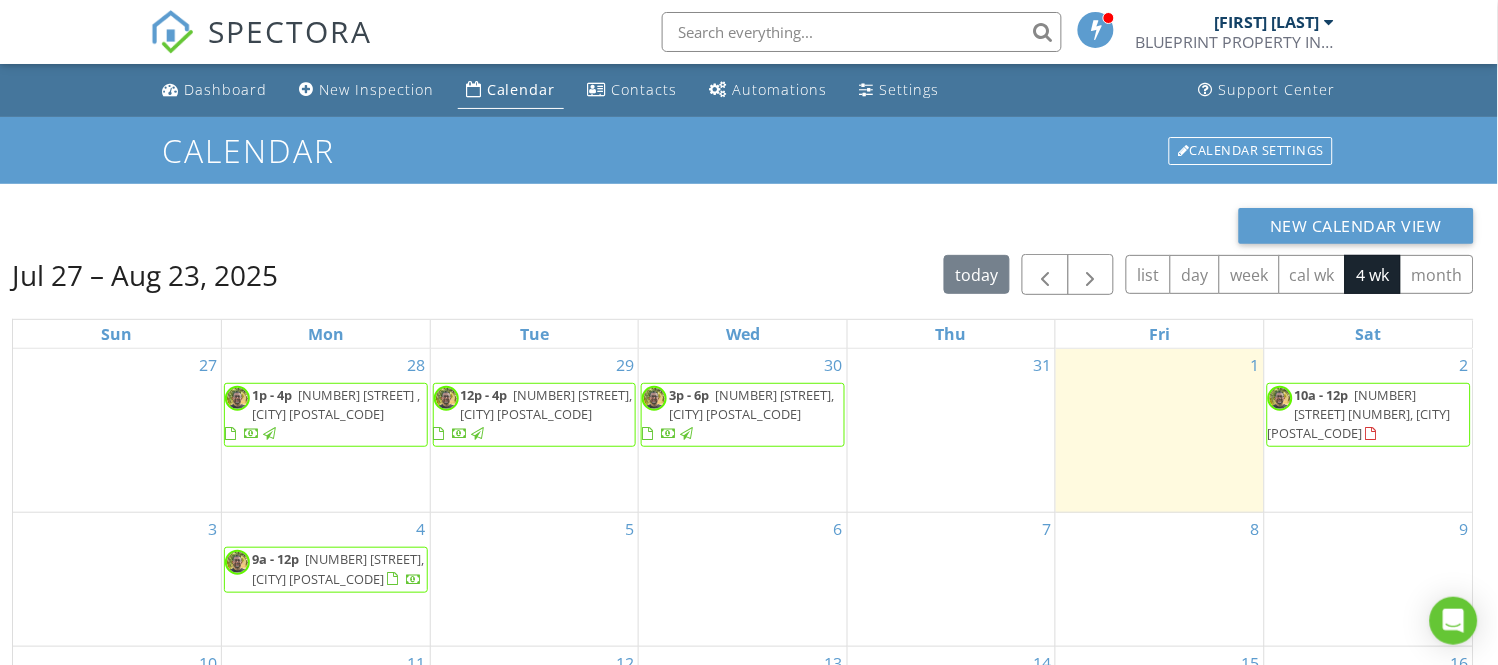 click on "10a - 12p" at bounding box center [1322, 395] 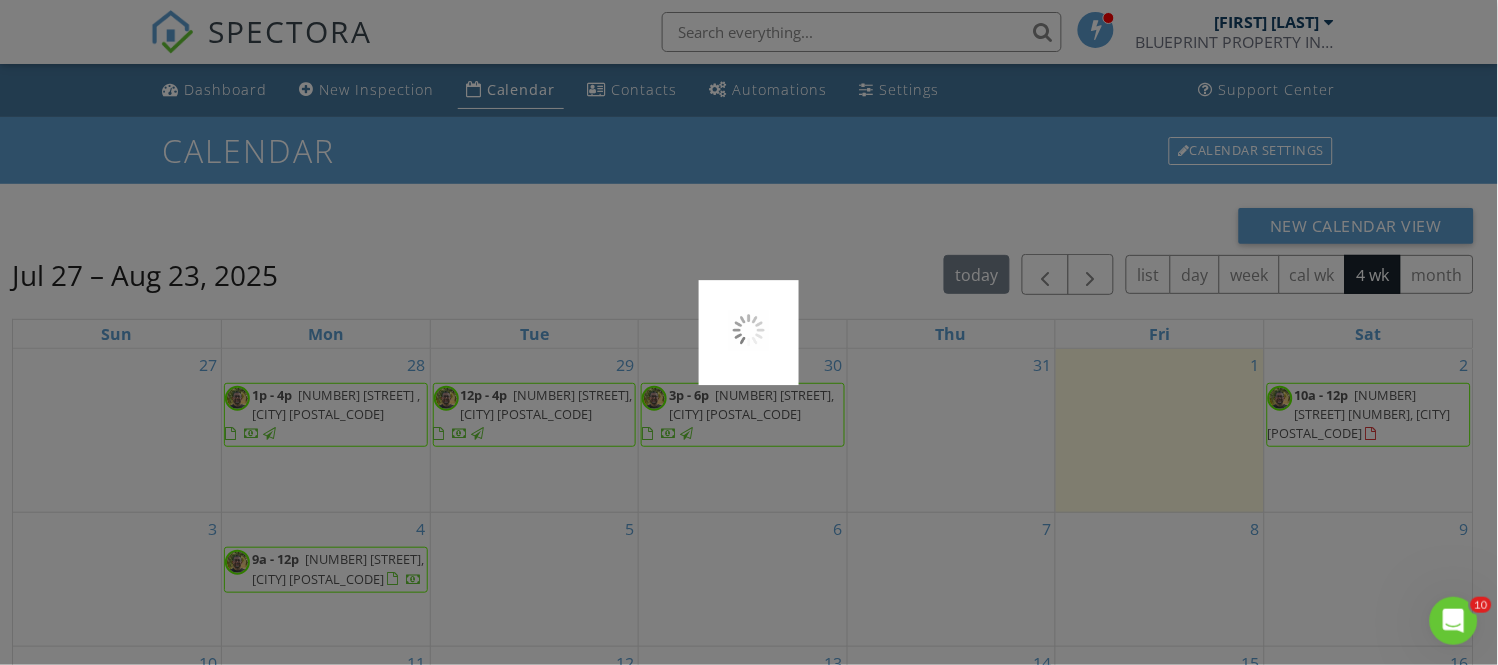 scroll, scrollTop: 0, scrollLeft: 0, axis: both 